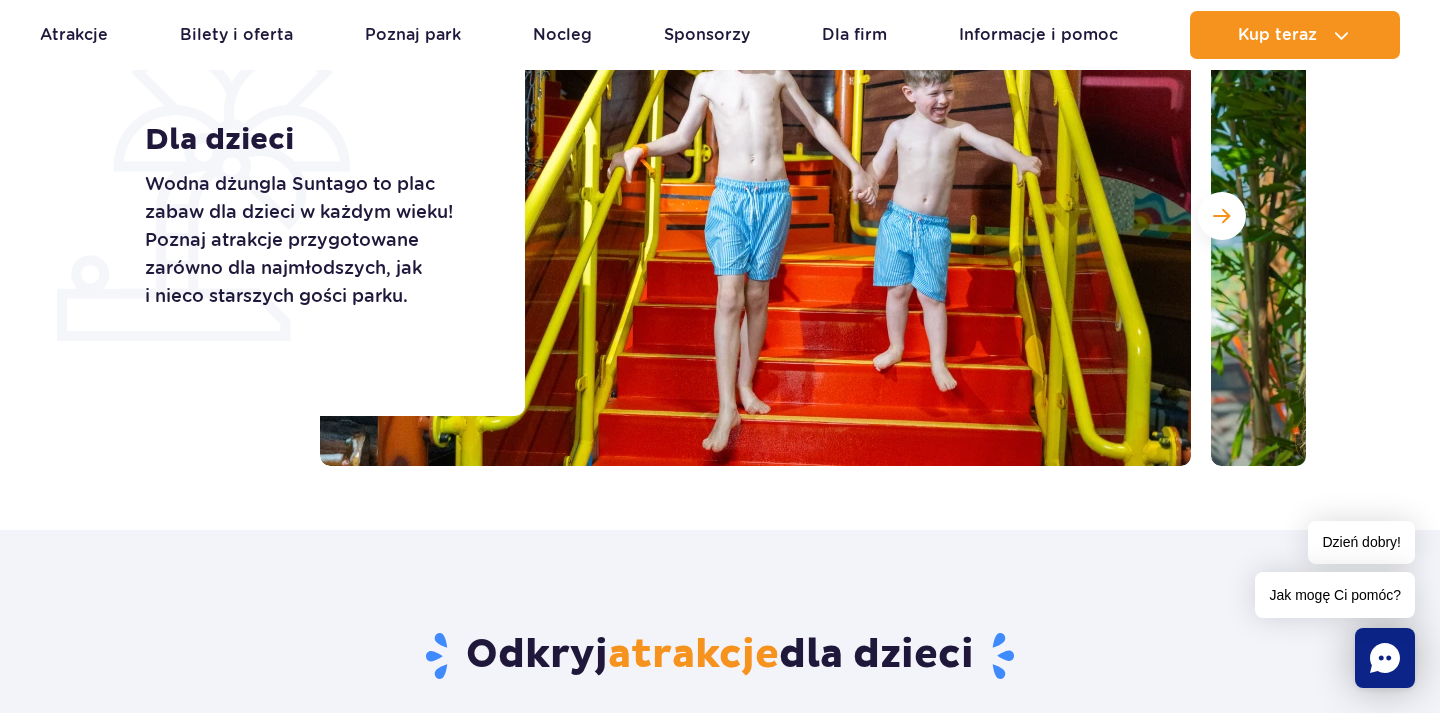scroll, scrollTop: 0, scrollLeft: 0, axis: both 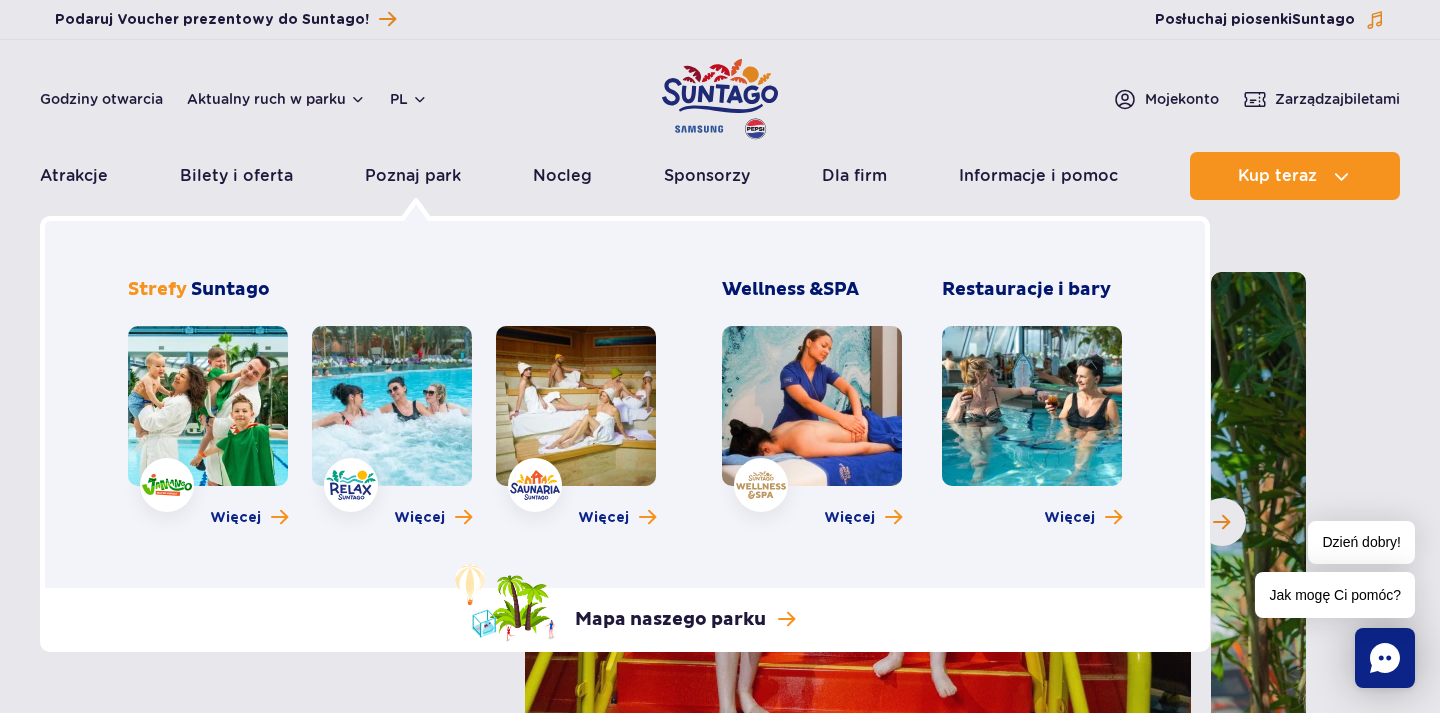 click at bounding box center [208, 406] 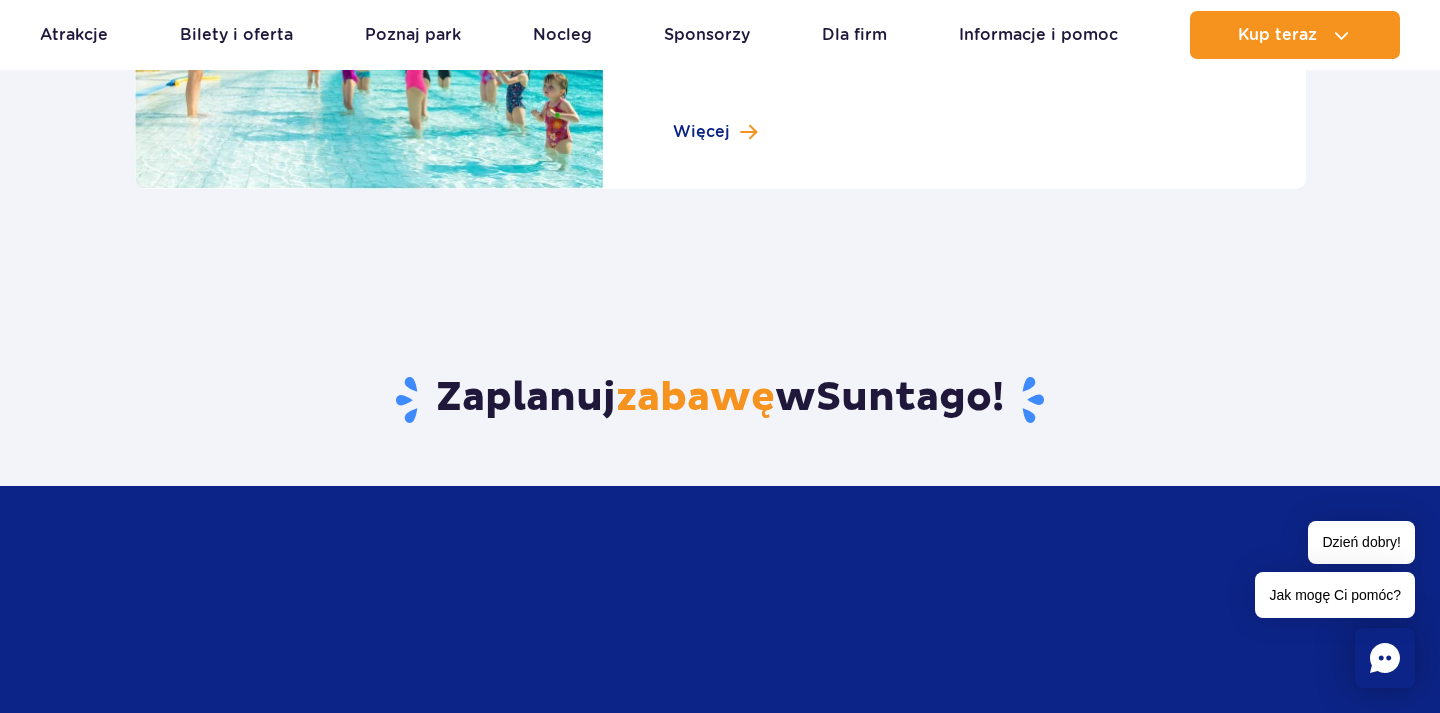 scroll, scrollTop: 2754, scrollLeft: 0, axis: vertical 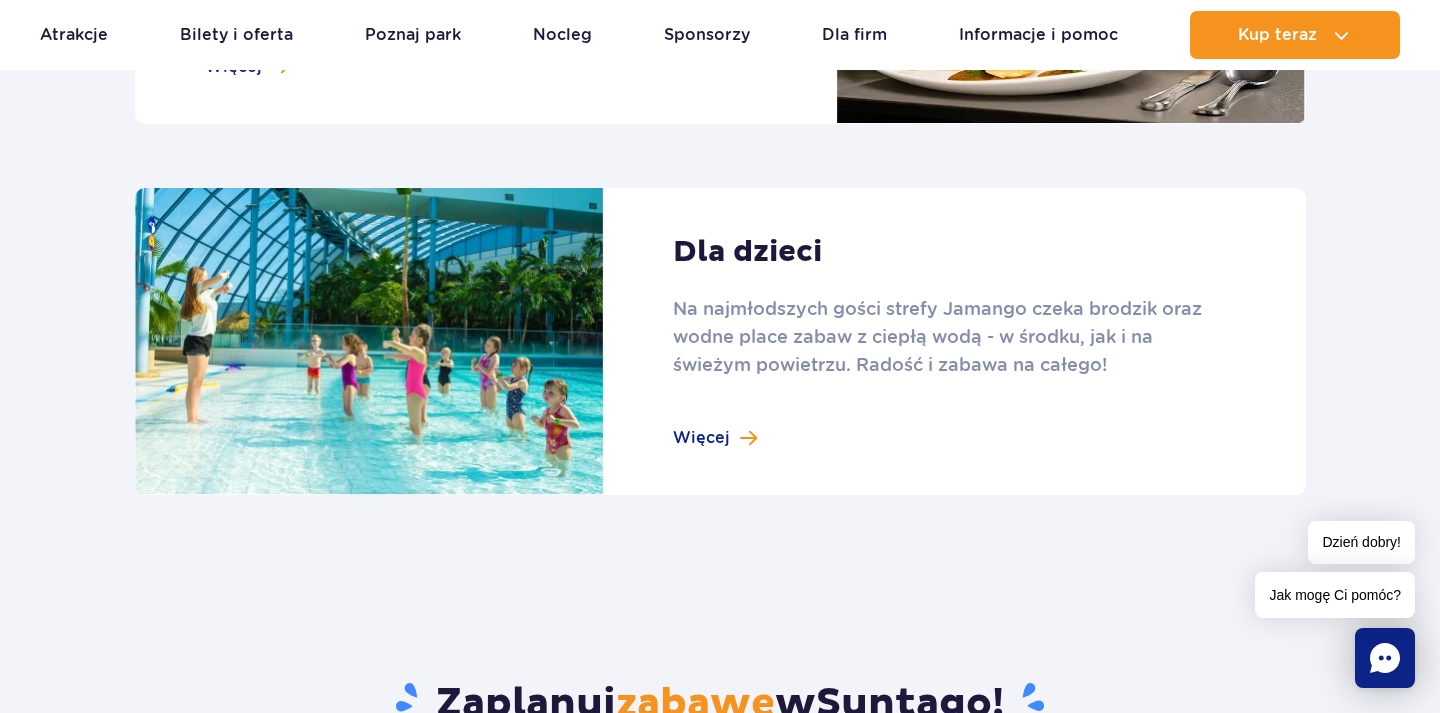 click at bounding box center [720, 342] 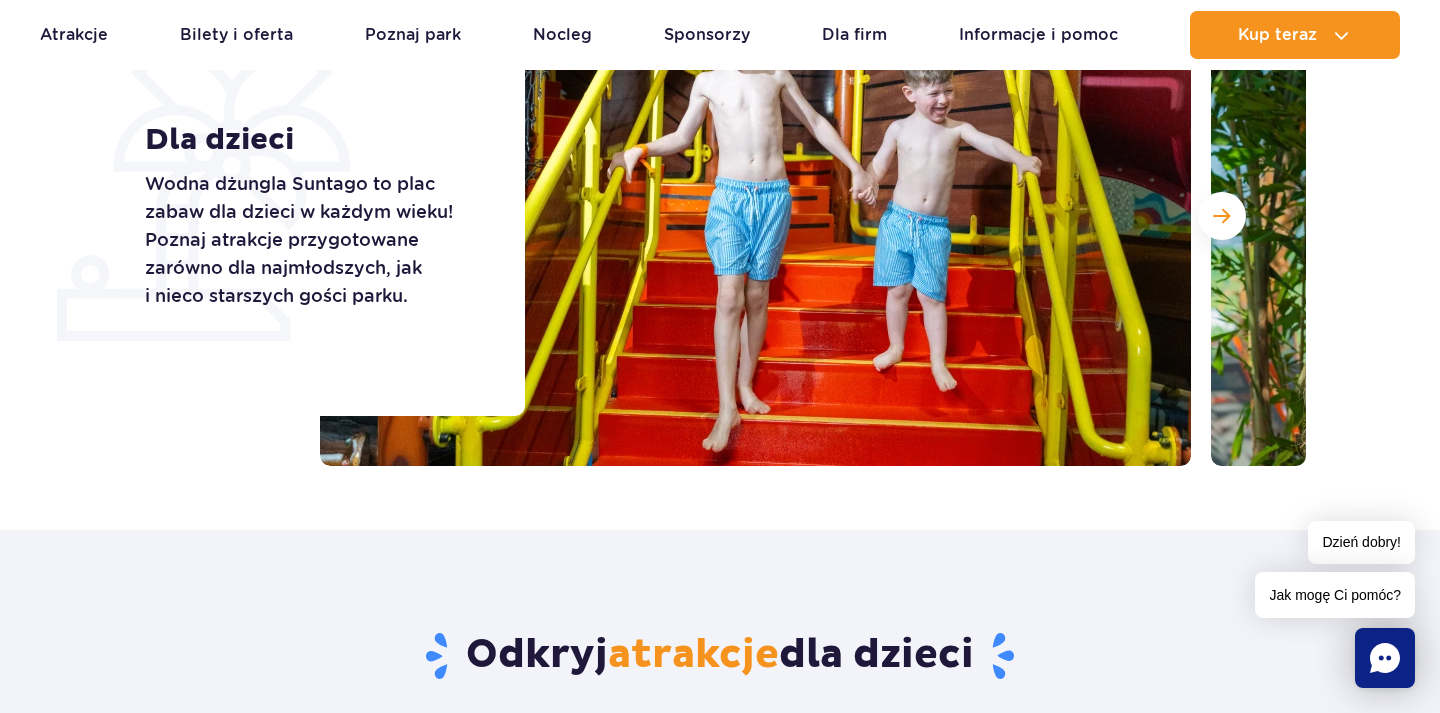 scroll, scrollTop: 102, scrollLeft: 0, axis: vertical 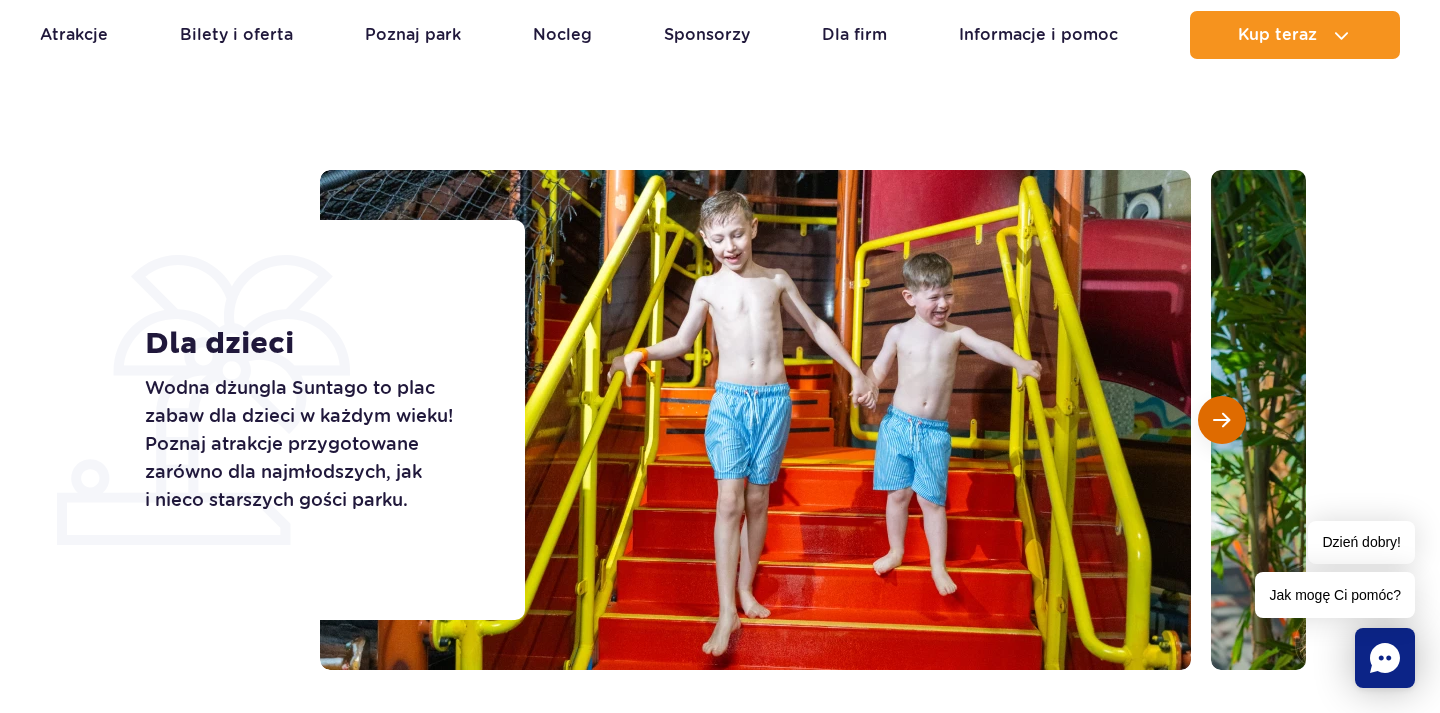 click at bounding box center [1221, 420] 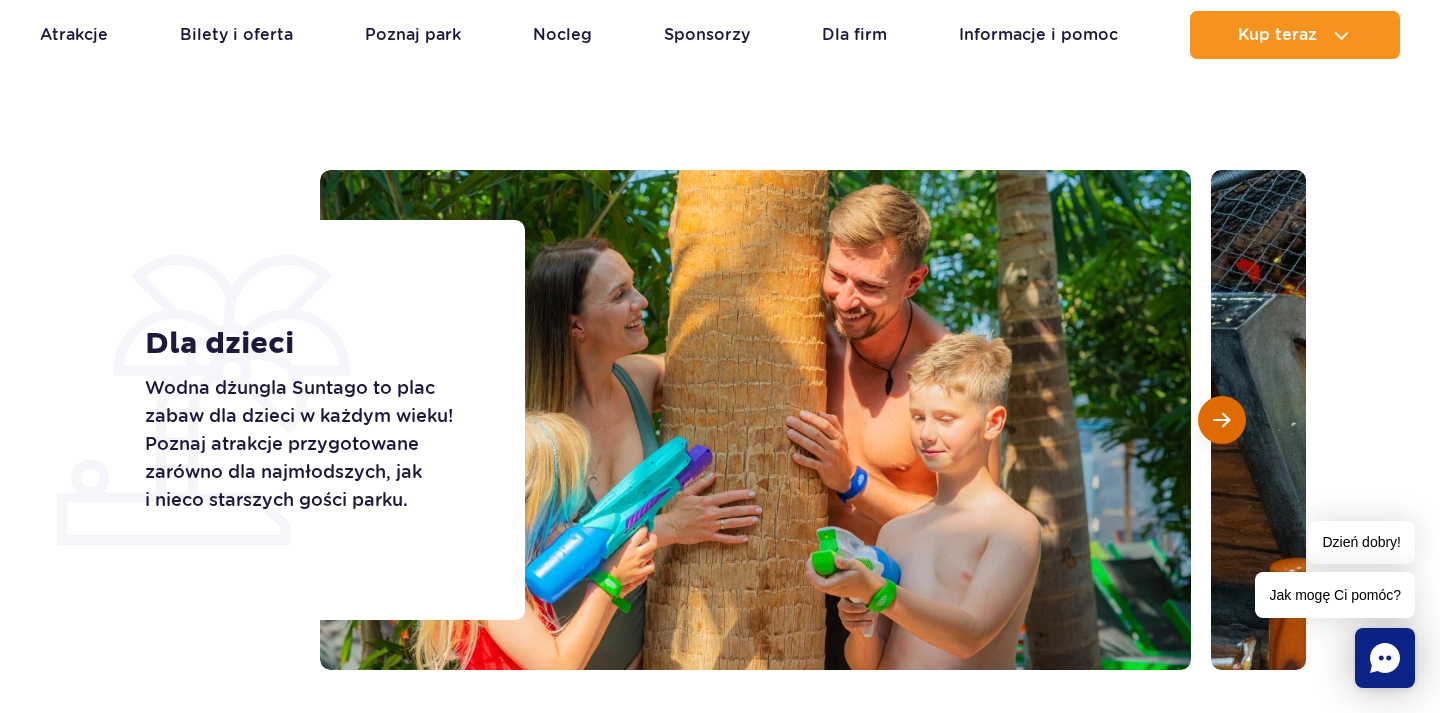 click at bounding box center (1221, 420) 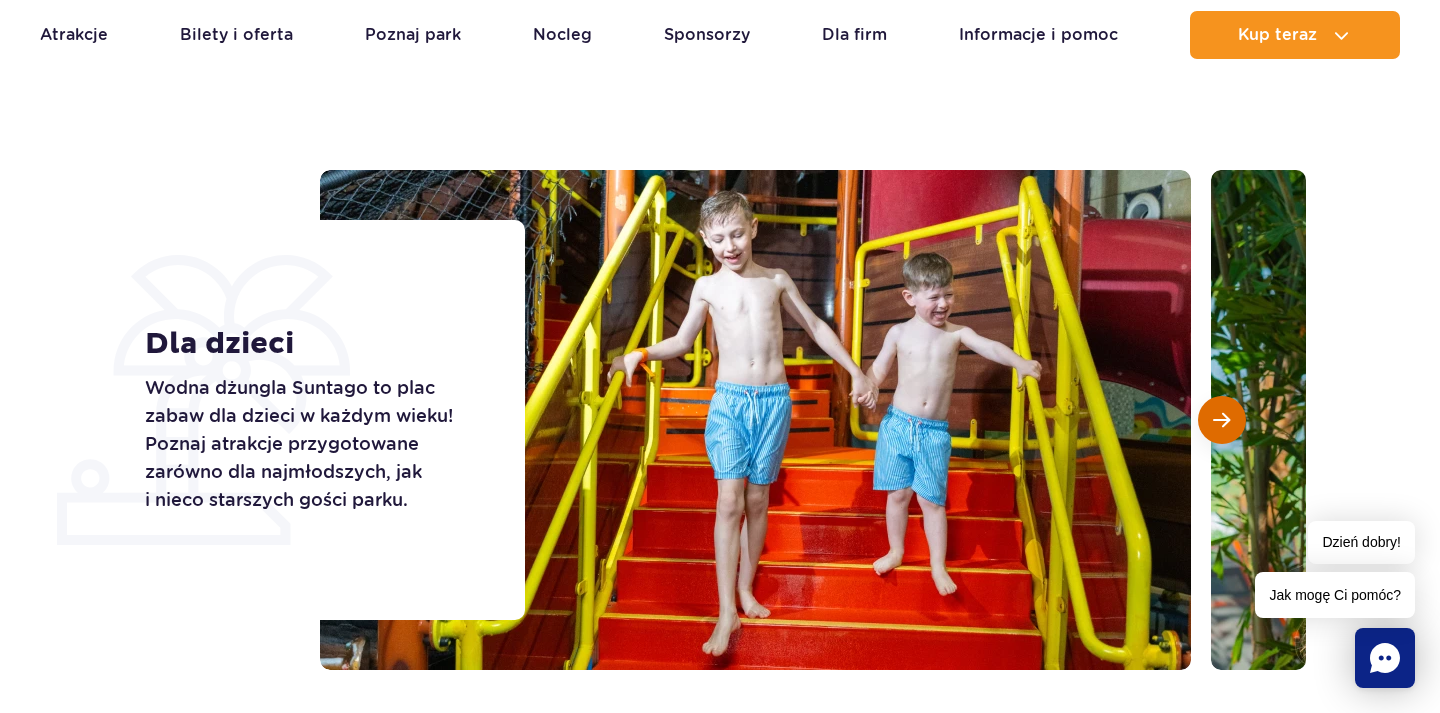 click at bounding box center [1221, 420] 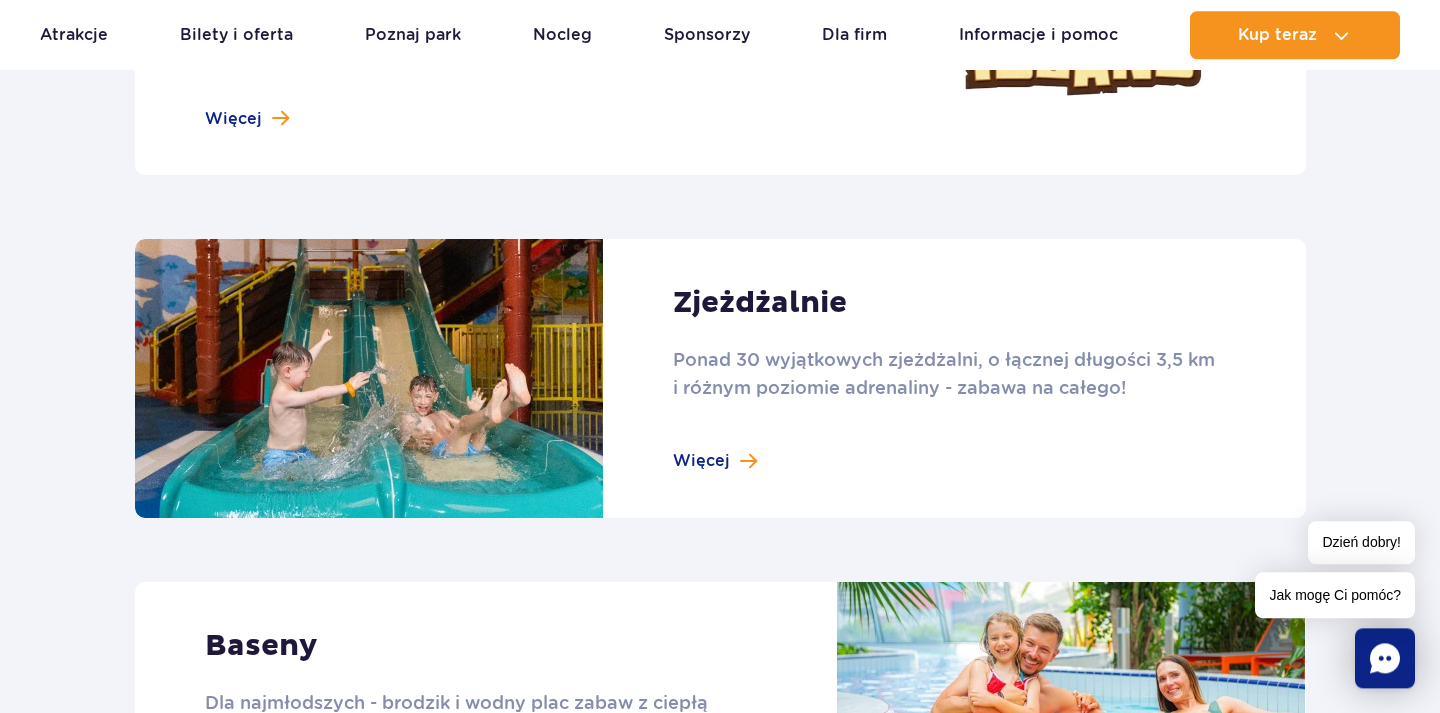scroll, scrollTop: 1326, scrollLeft: 0, axis: vertical 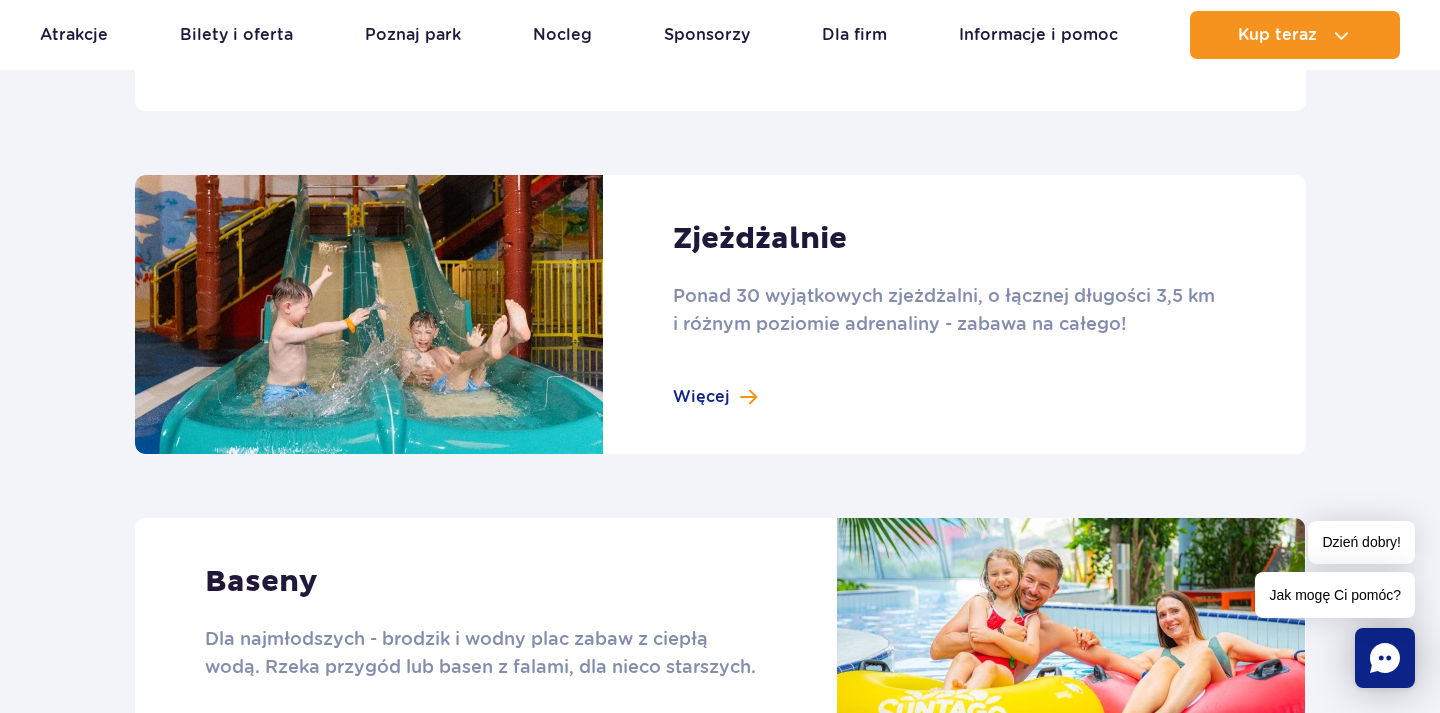 click at bounding box center [720, 314] 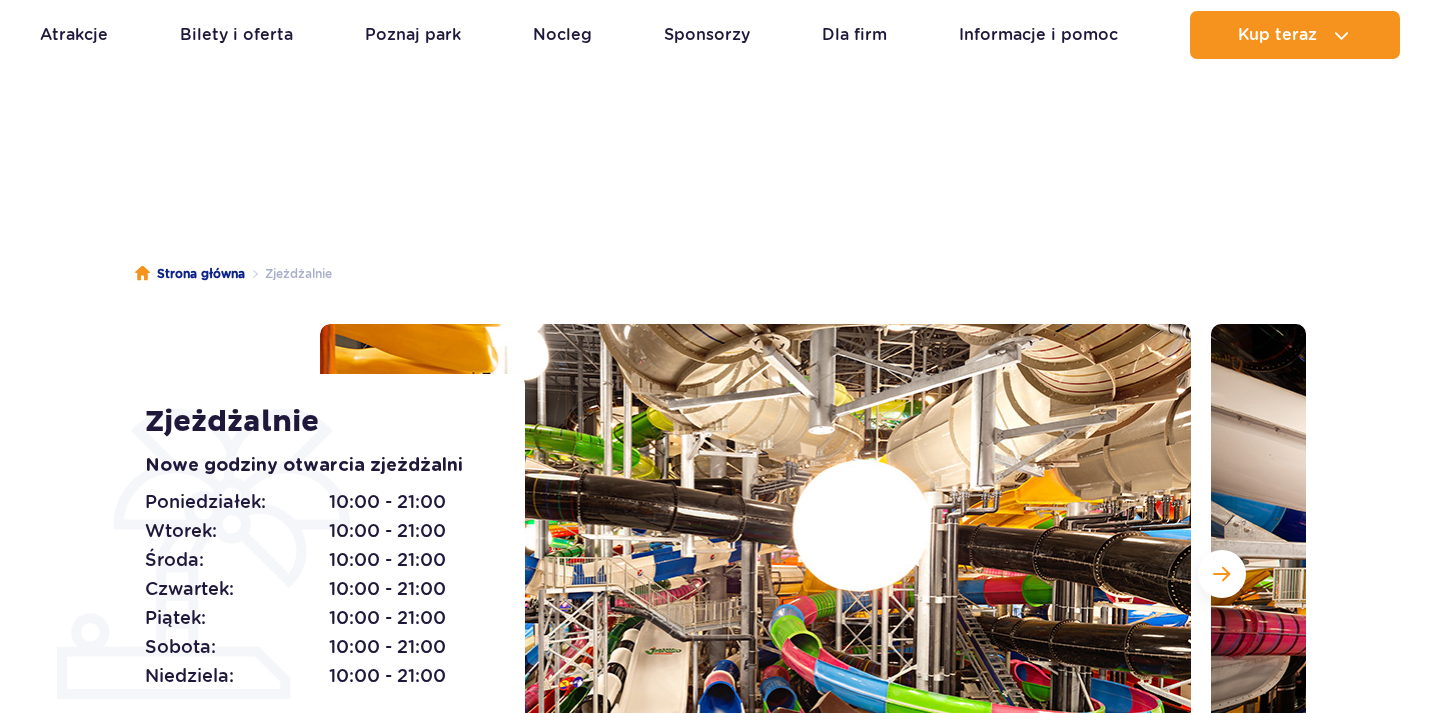 click at bounding box center (1221, 574) 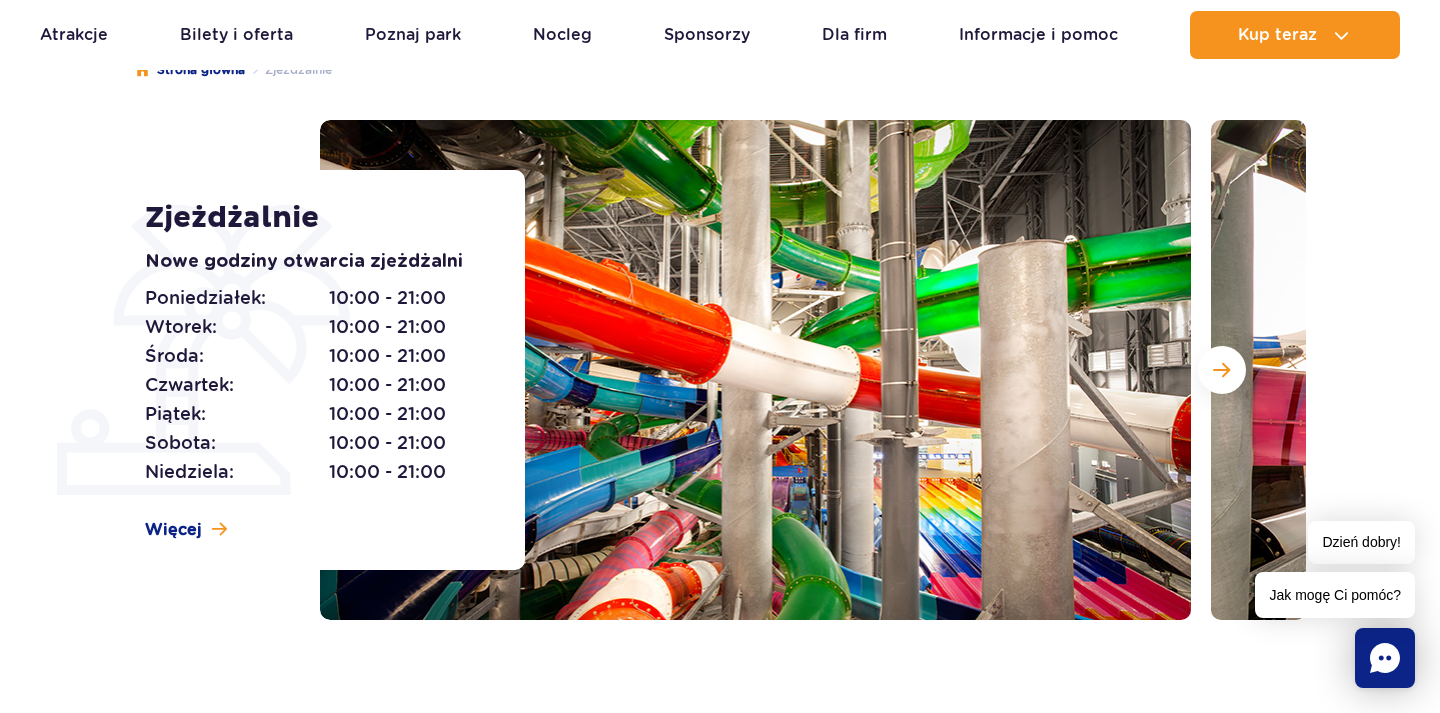 click at bounding box center [1221, 370] 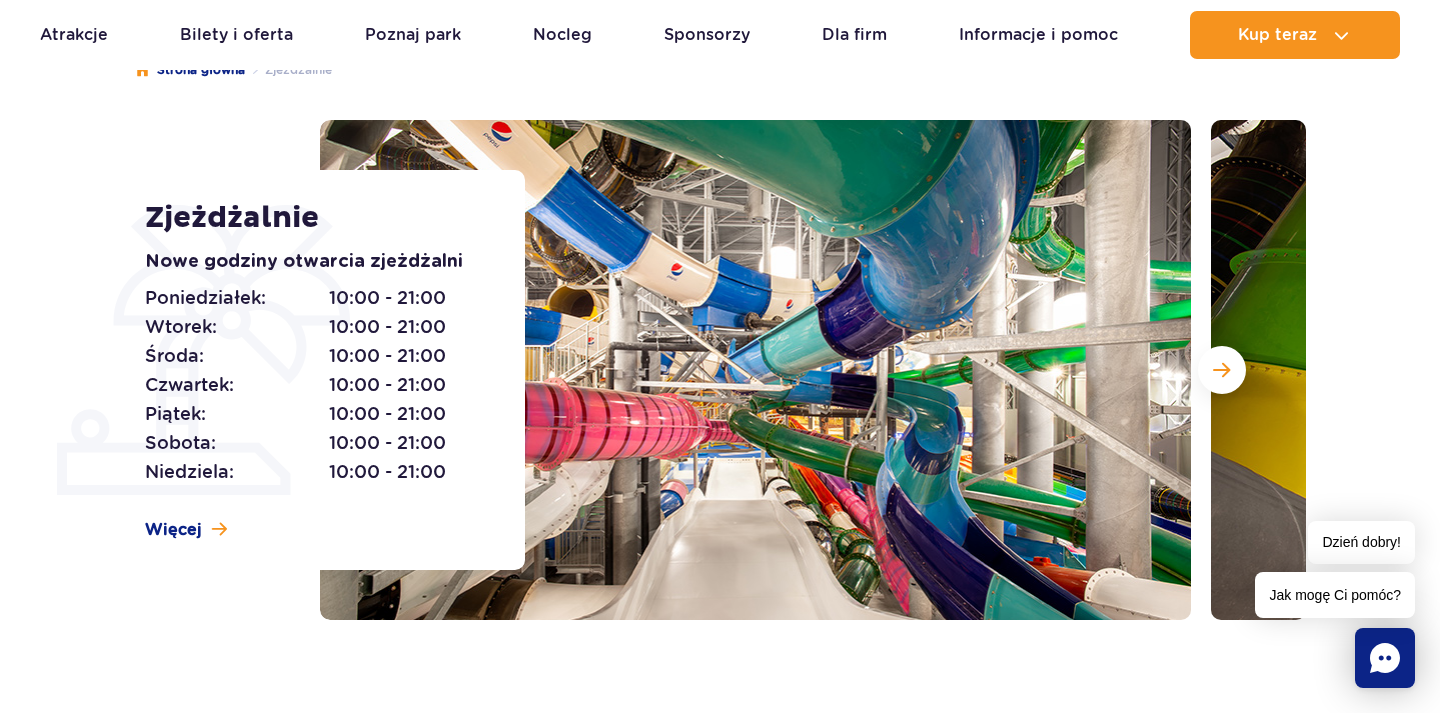 click at bounding box center (1221, 370) 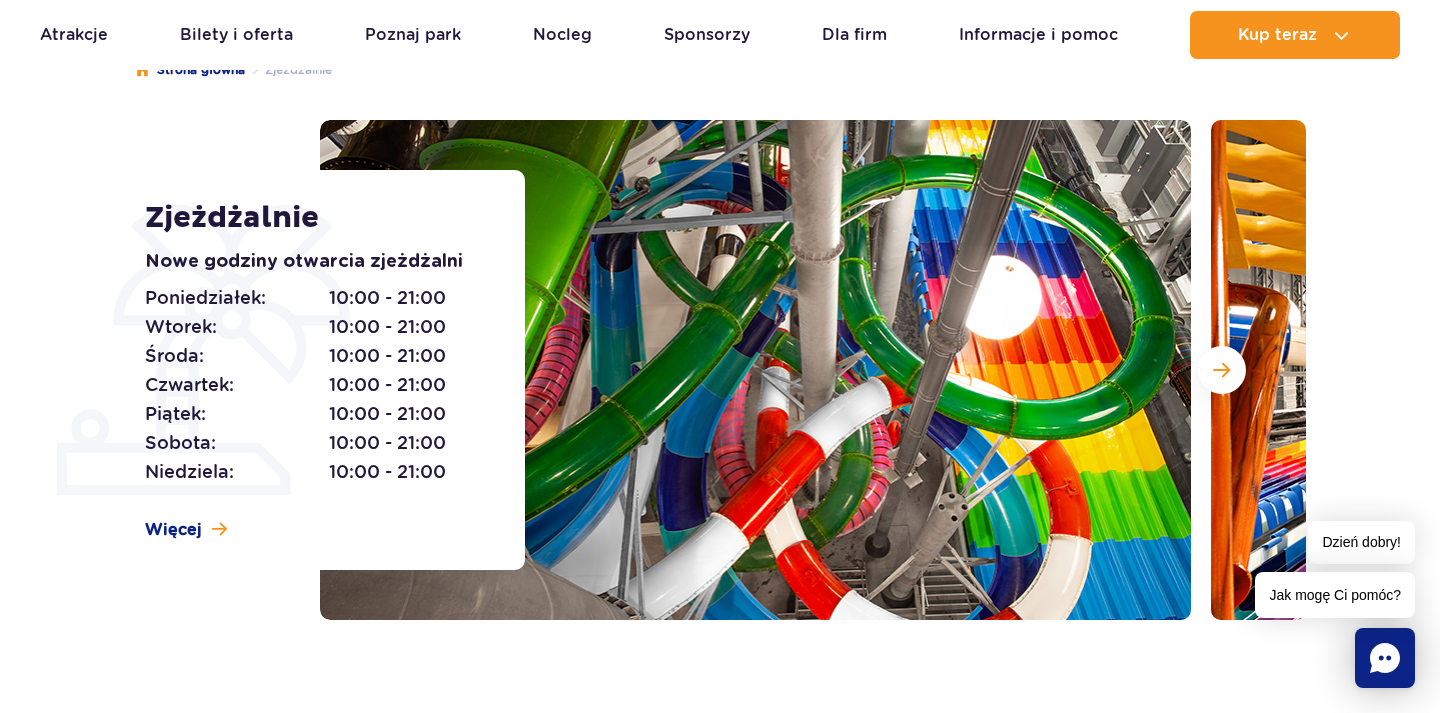 click at bounding box center [1221, 370] 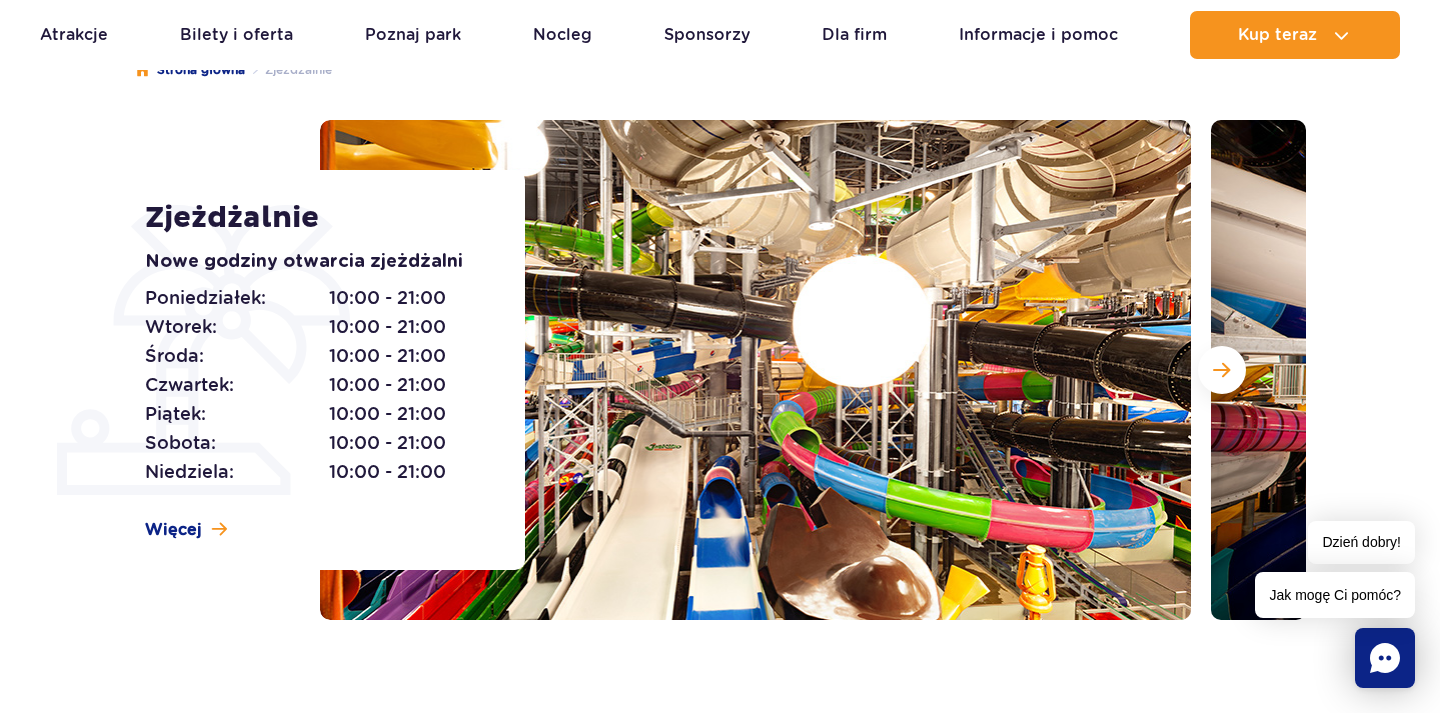 click at bounding box center (1221, 370) 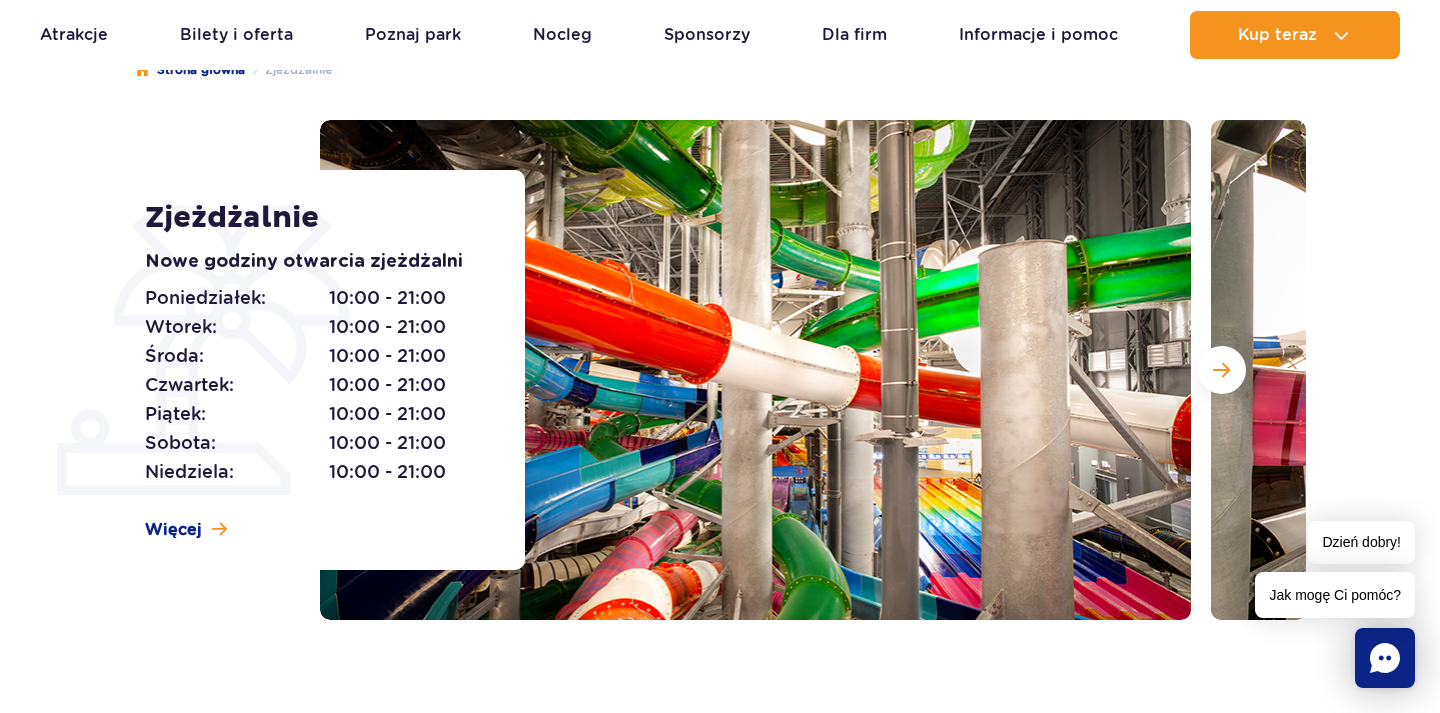click at bounding box center (1221, 370) 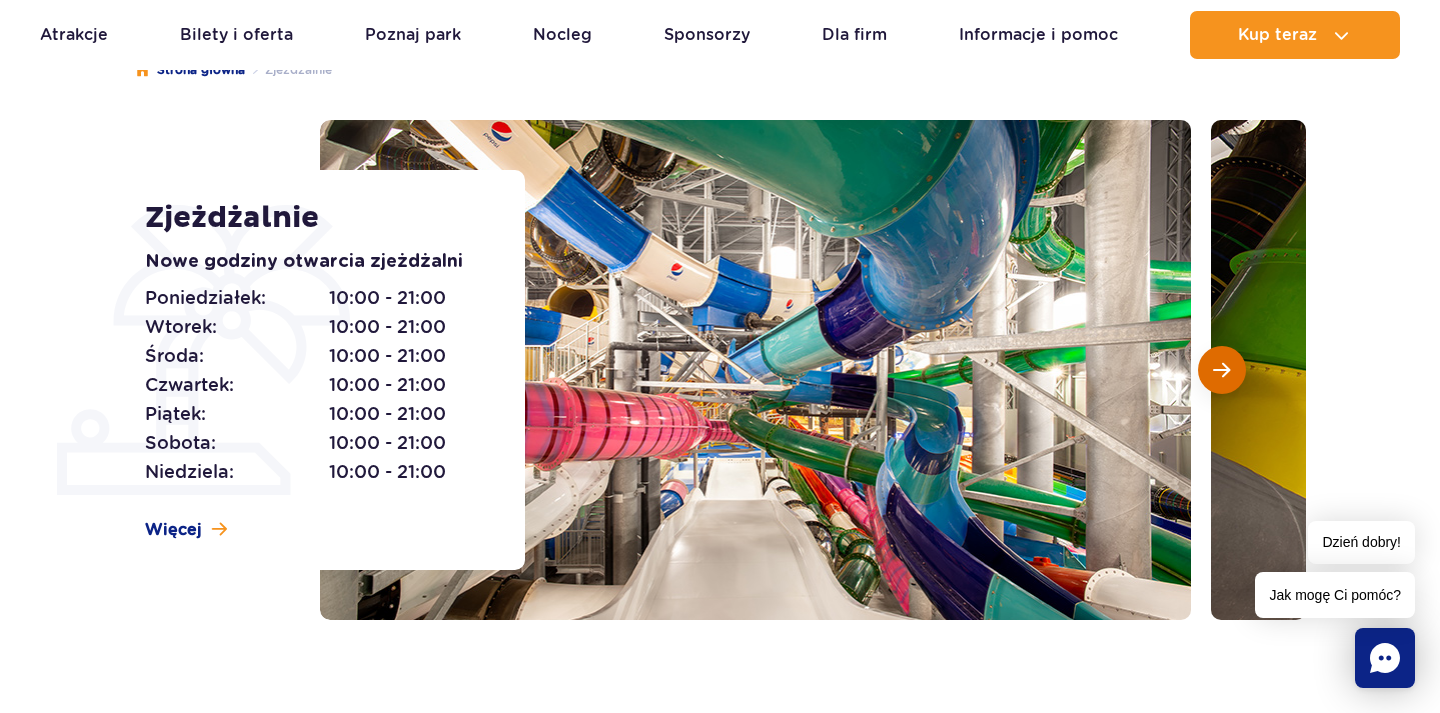 drag, startPoint x: 0, startPoint y: 0, endPoint x: 1230, endPoint y: 368, distance: 1283.8707 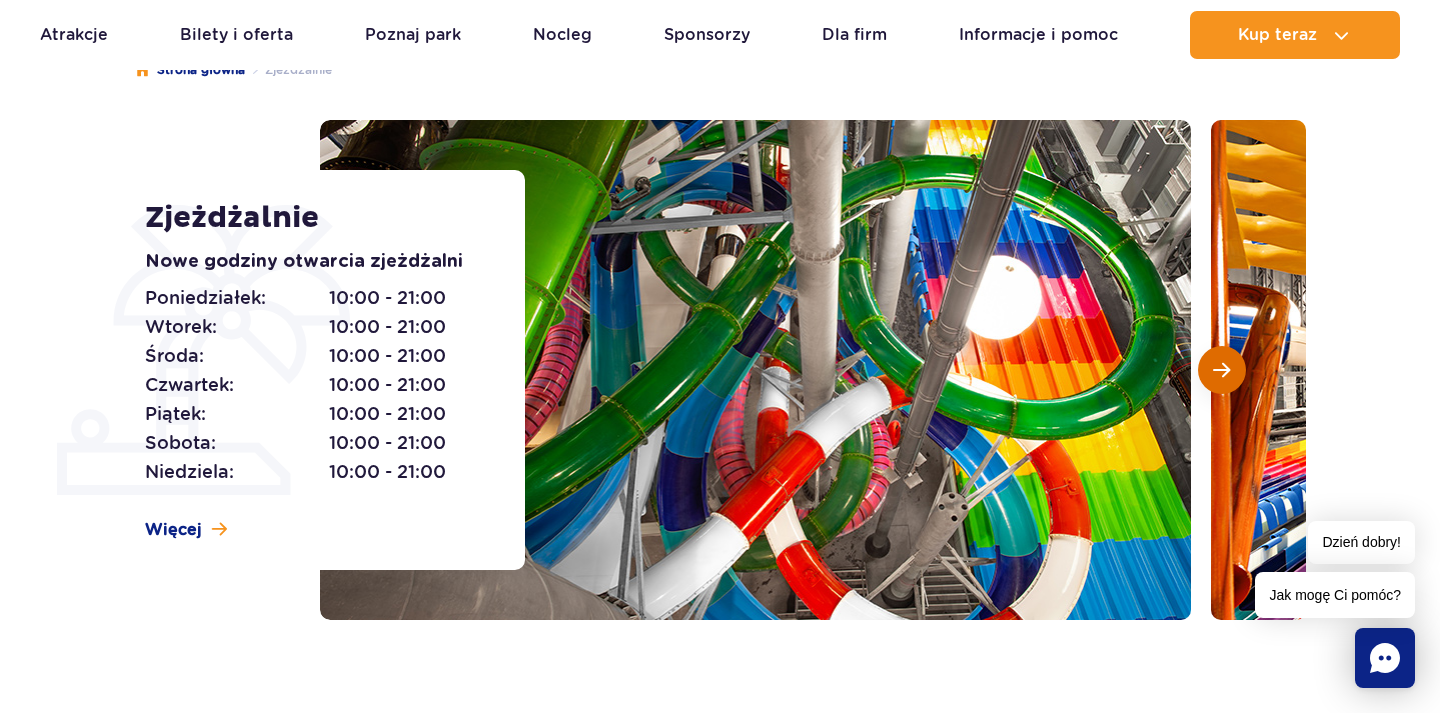 click at bounding box center (1222, 370) 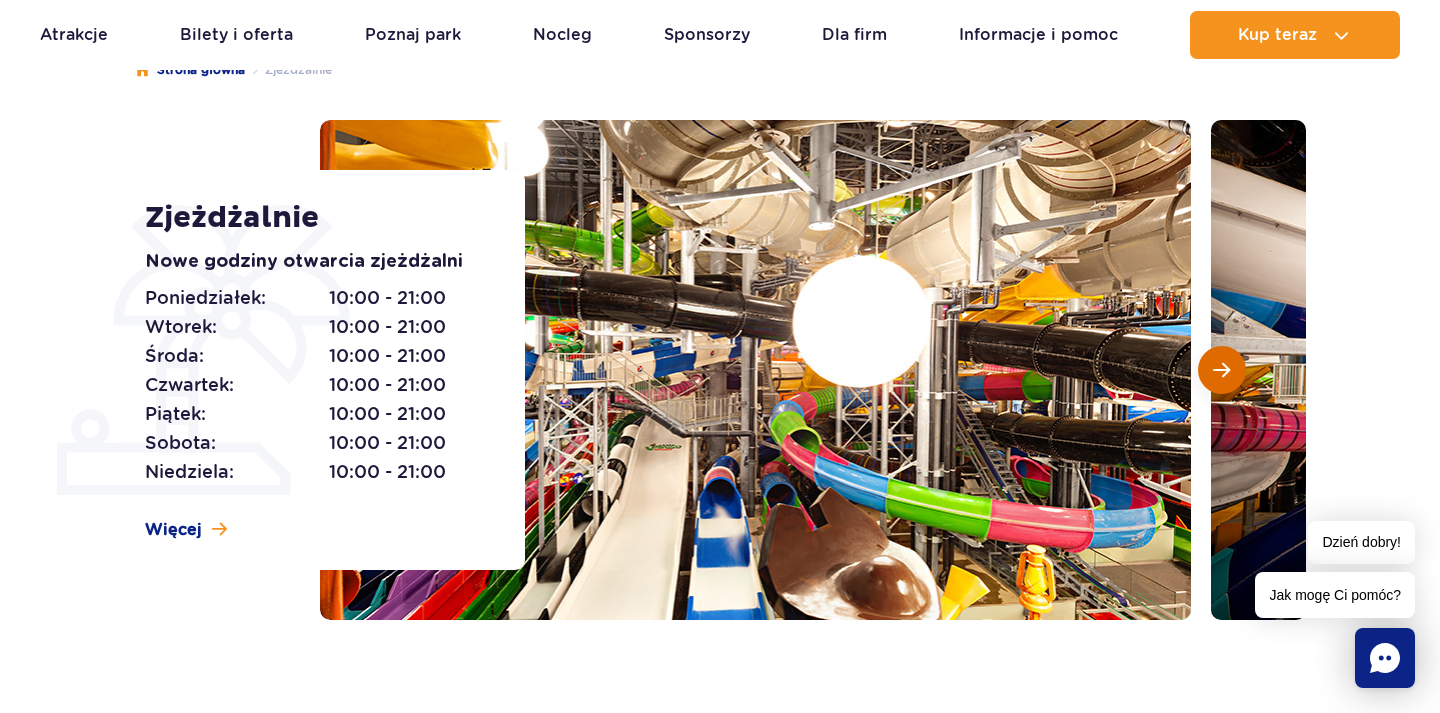 click at bounding box center (1222, 370) 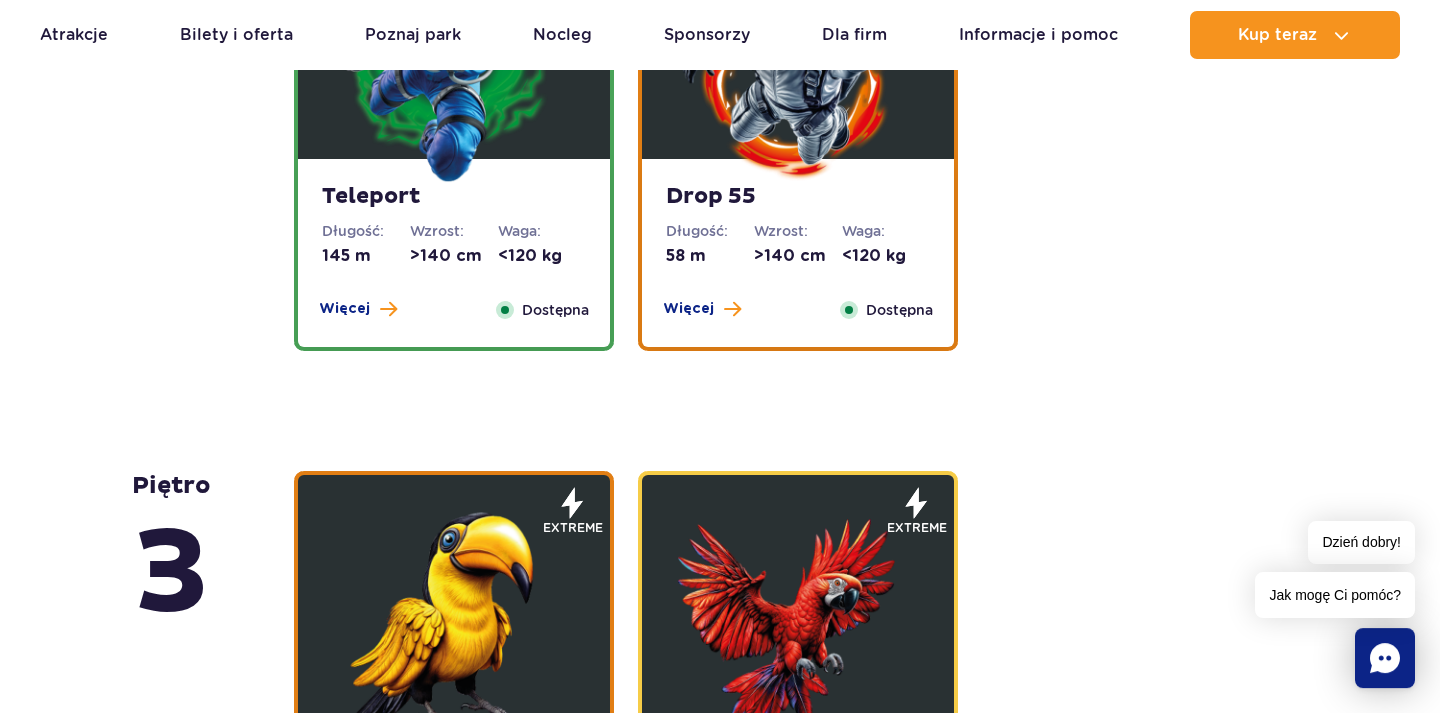 scroll, scrollTop: 2448, scrollLeft: 0, axis: vertical 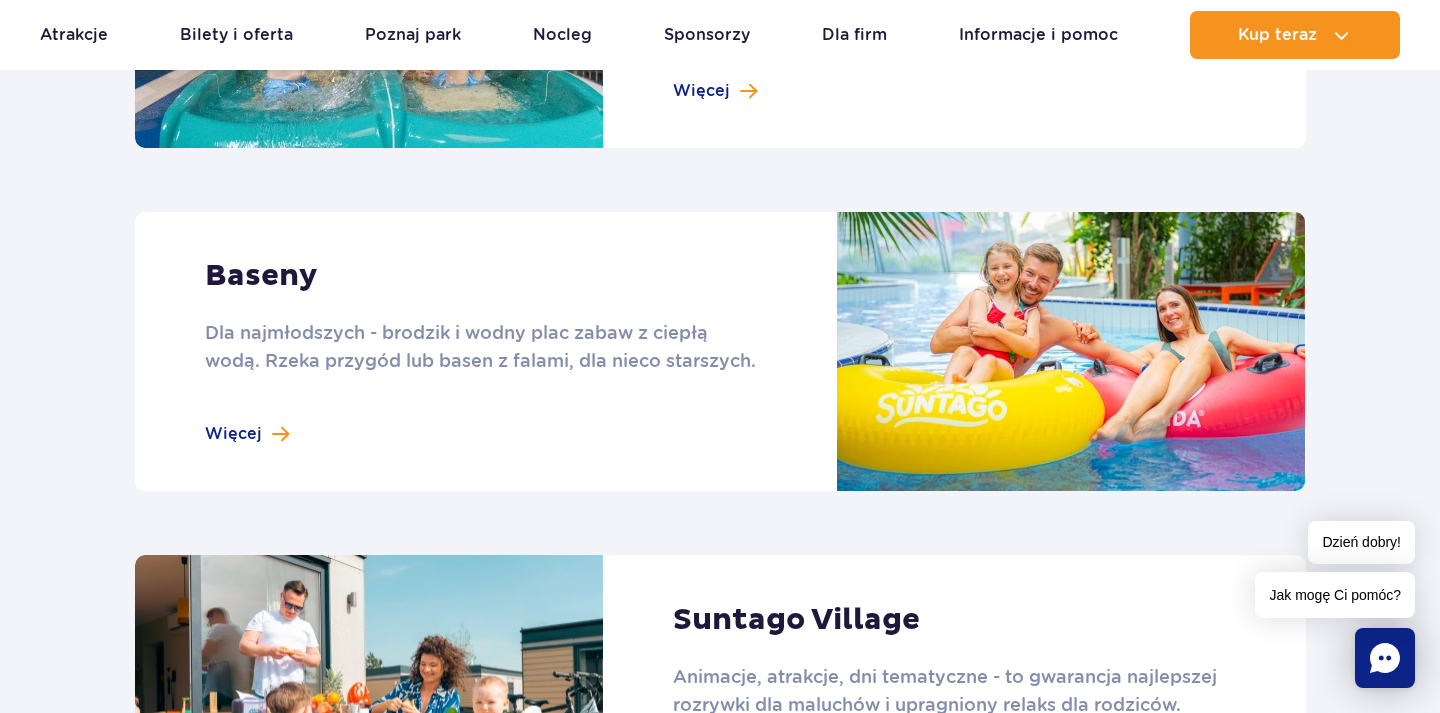 click at bounding box center [720, 351] 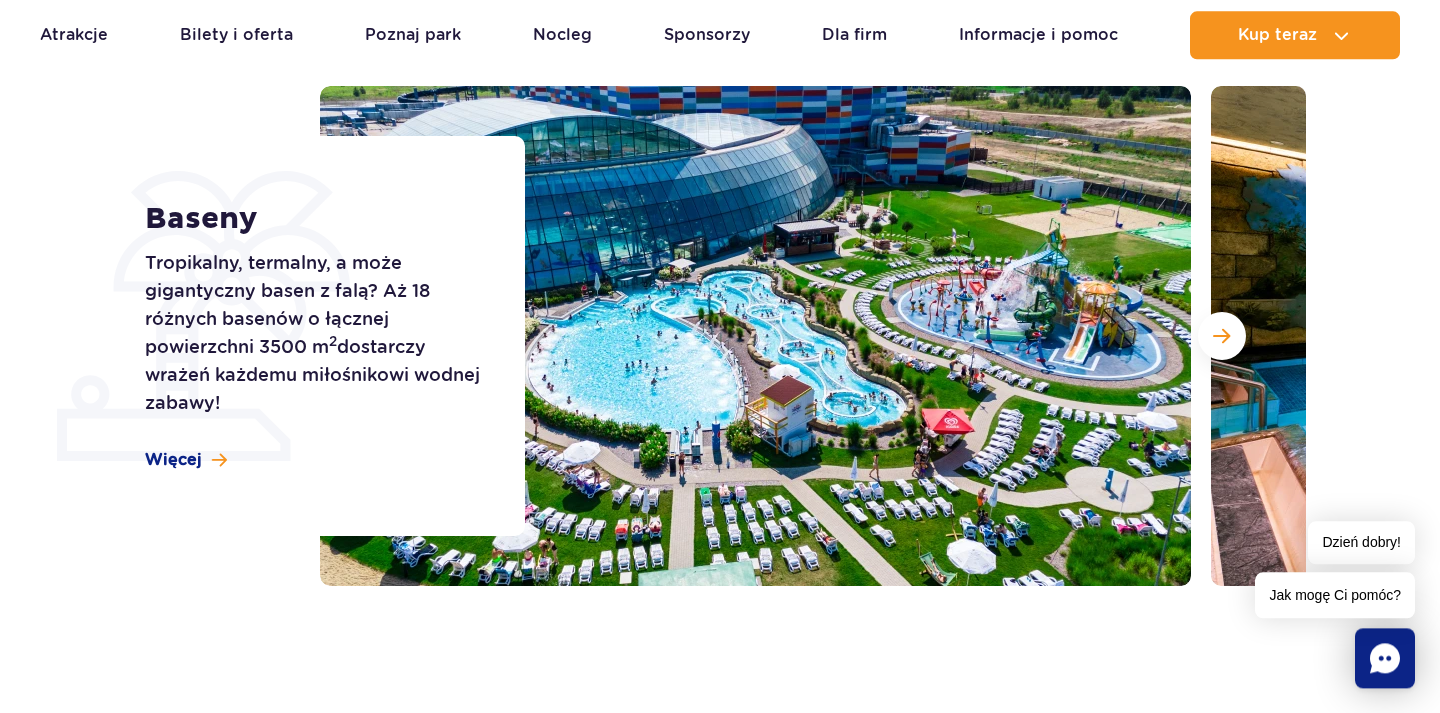 scroll, scrollTop: 204, scrollLeft: 0, axis: vertical 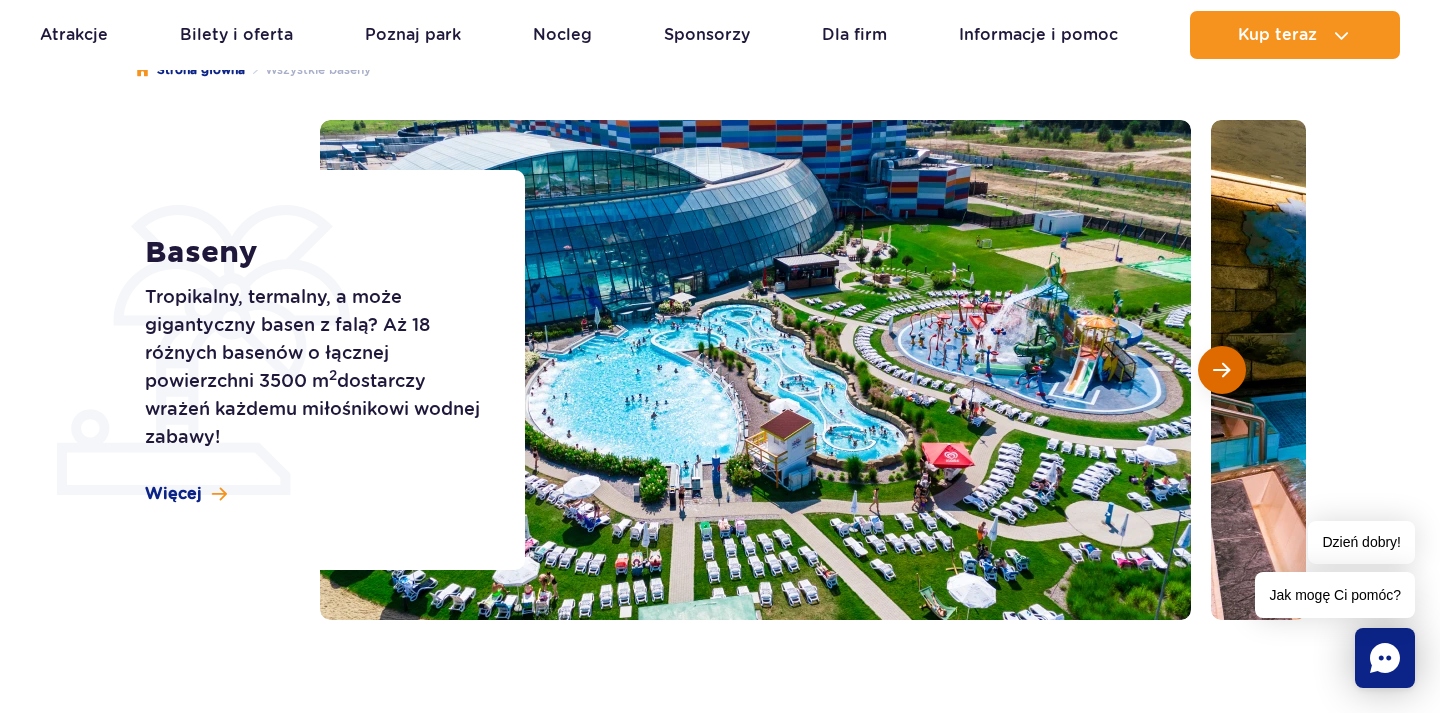 click at bounding box center [1222, 370] 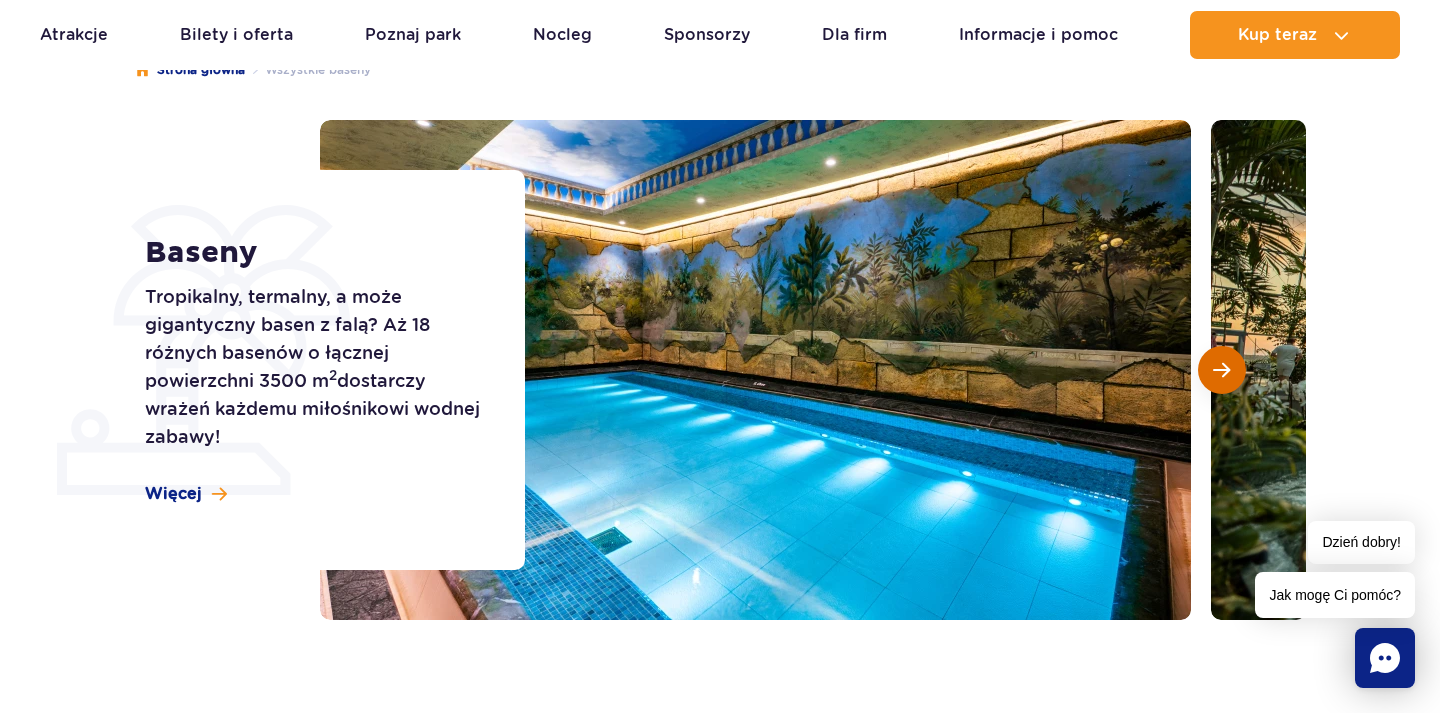click at bounding box center (1222, 370) 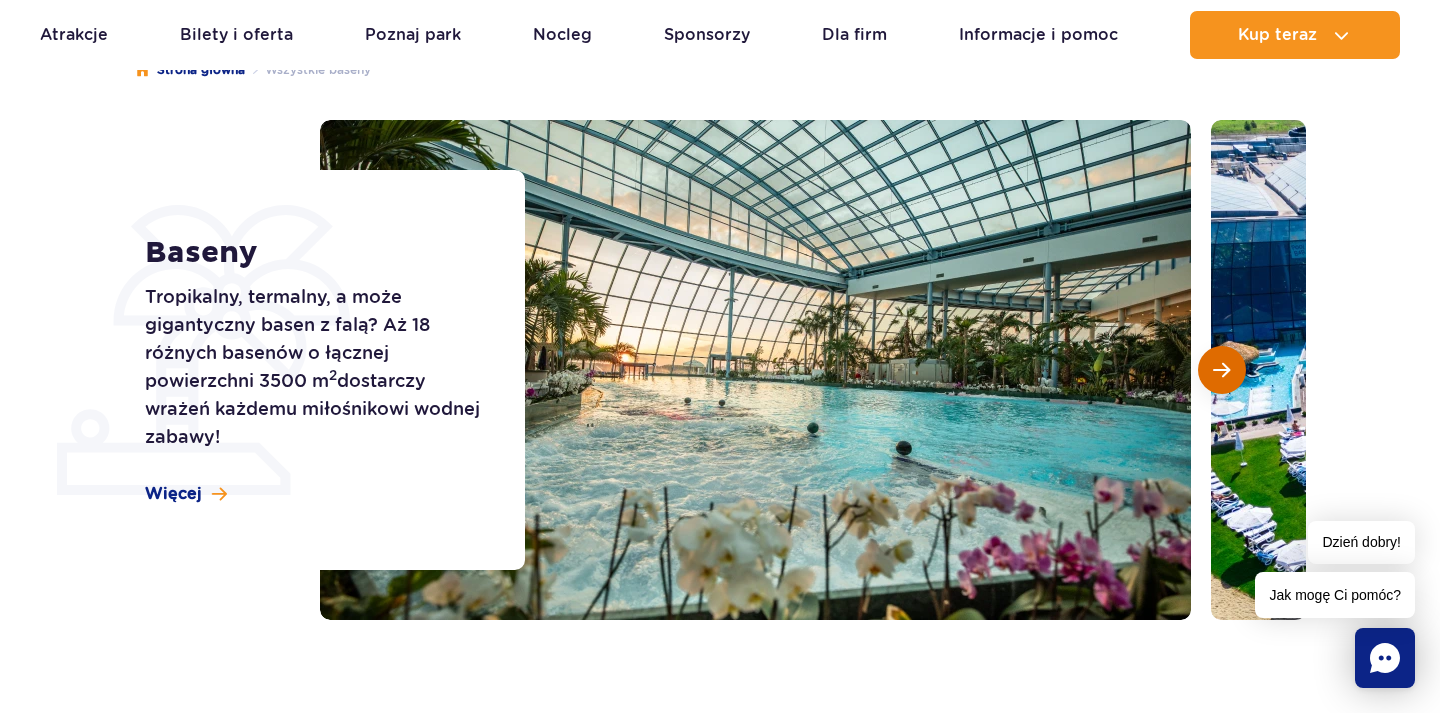 click at bounding box center [1222, 370] 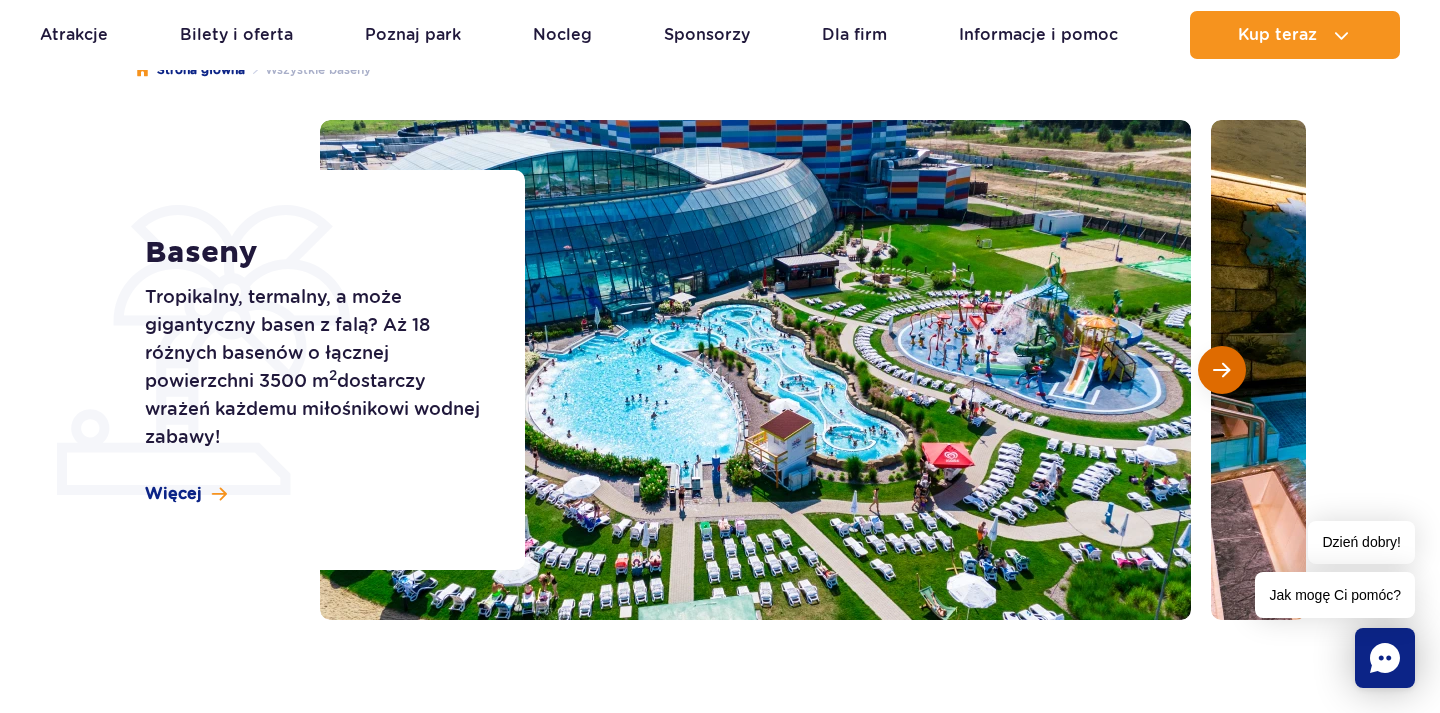 click at bounding box center [1222, 370] 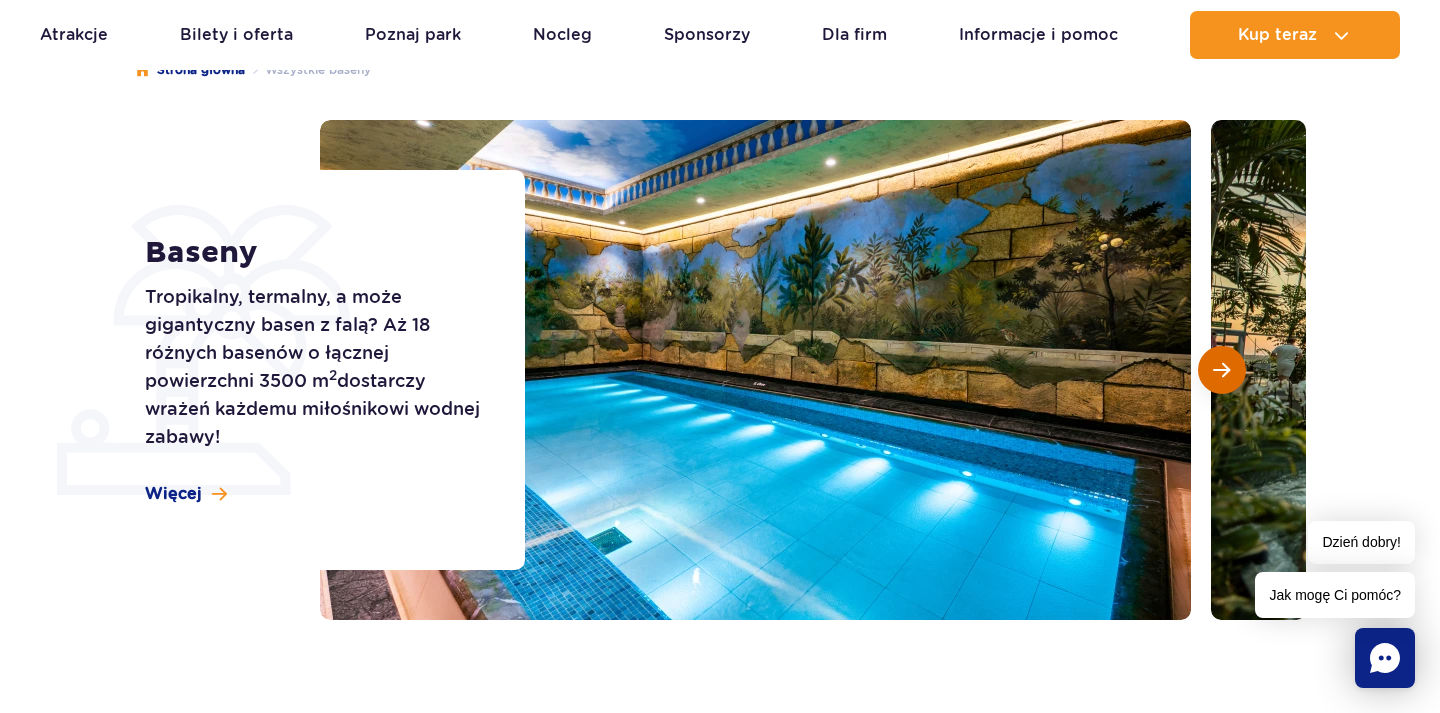 click at bounding box center (1222, 370) 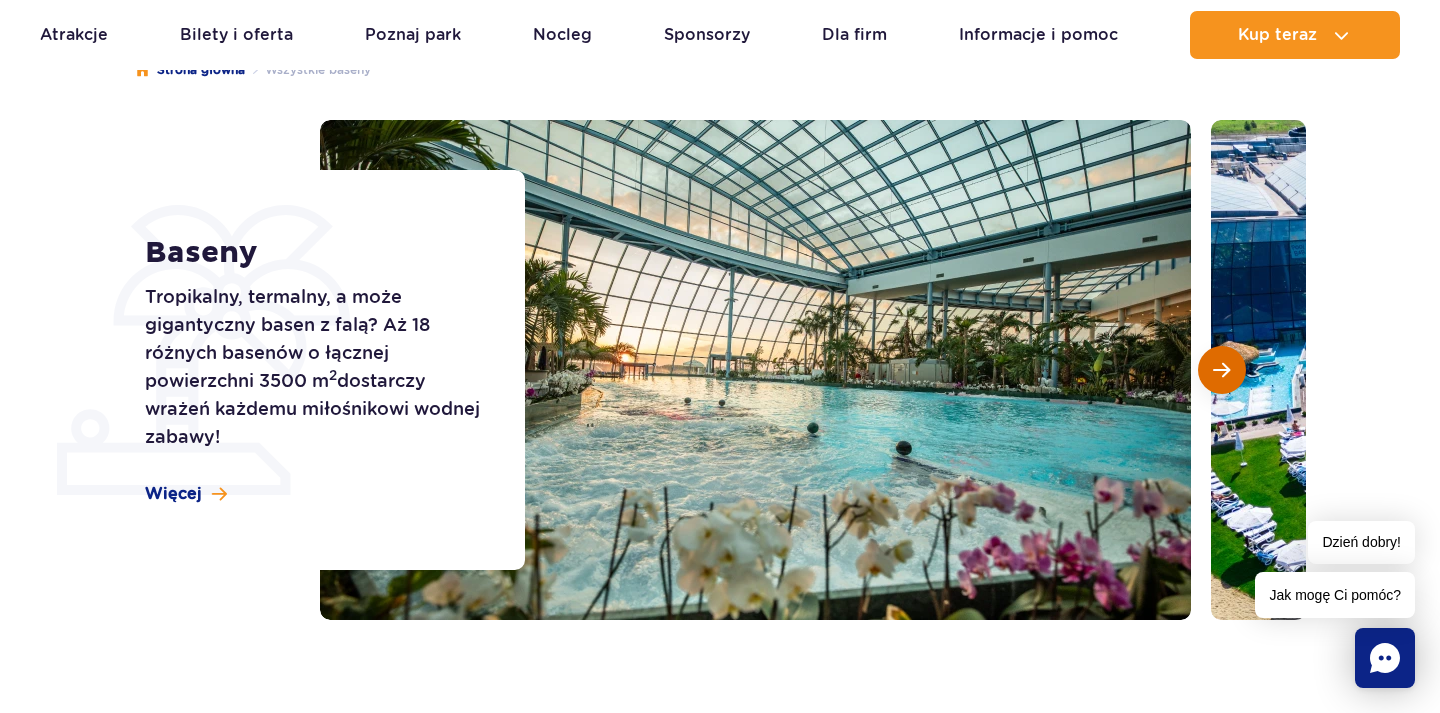 click at bounding box center [1222, 370] 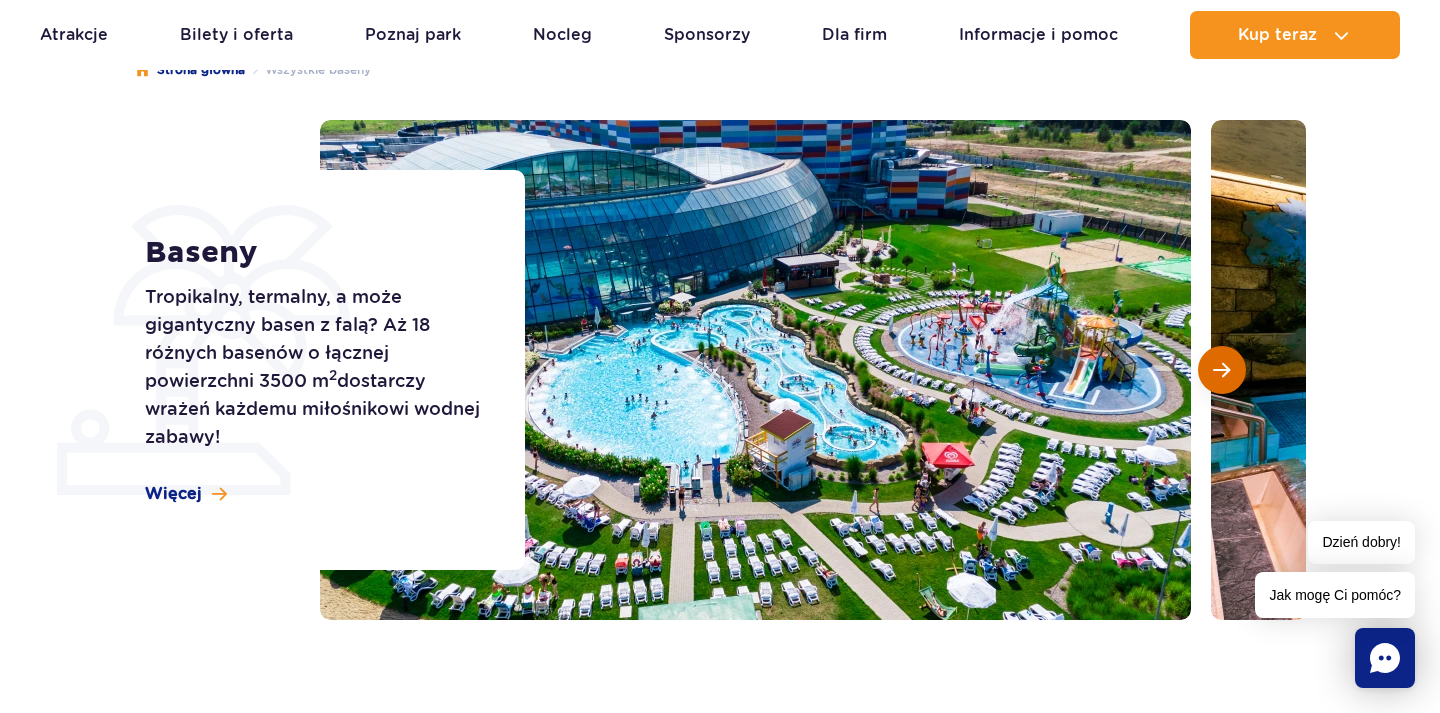 click at bounding box center (1222, 370) 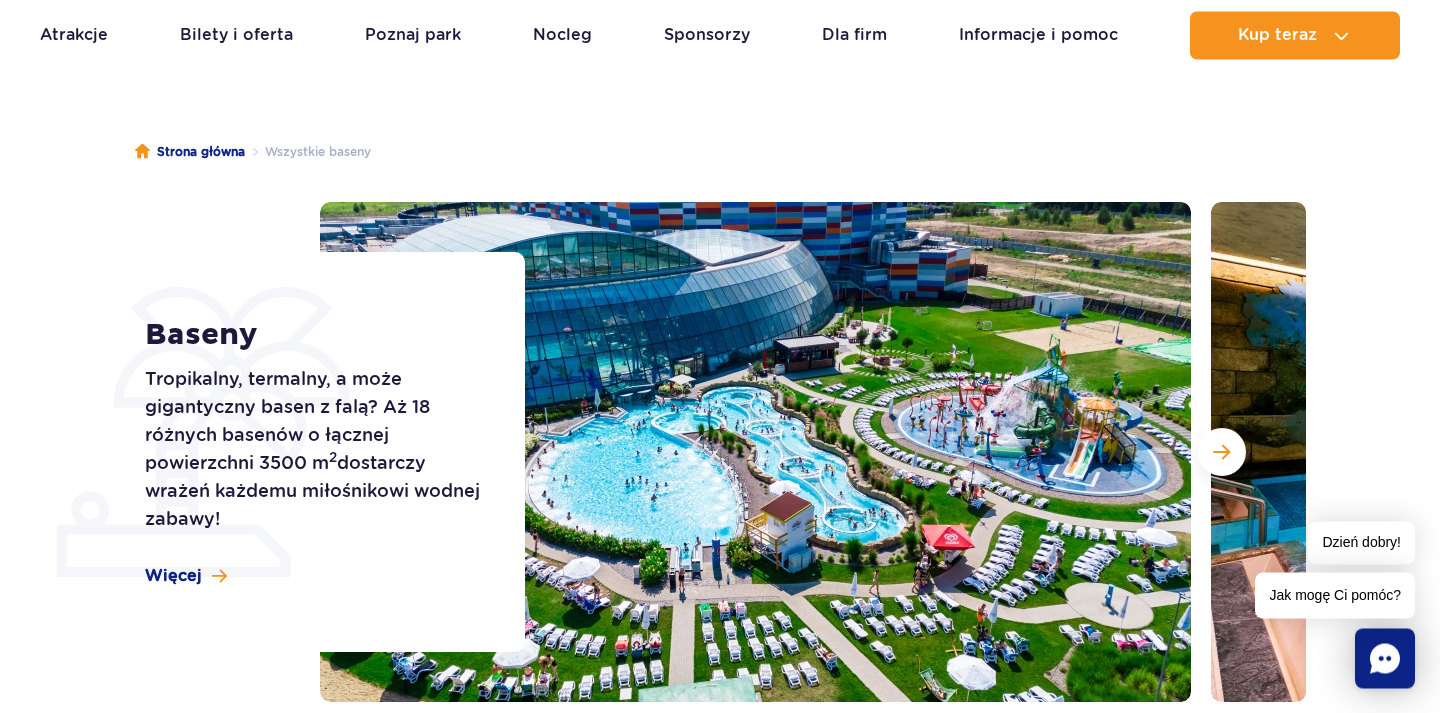 scroll, scrollTop: 0, scrollLeft: 0, axis: both 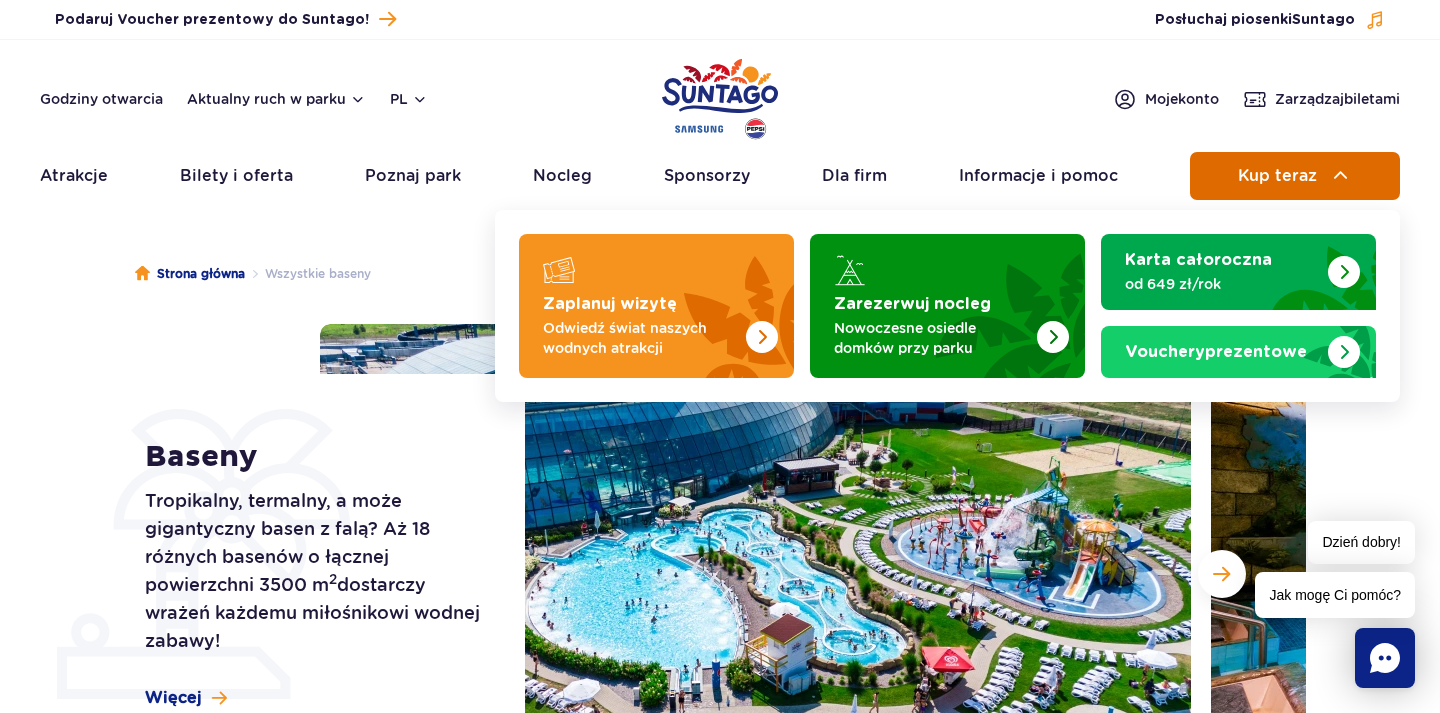click on "Kup teraz" at bounding box center [1295, 176] 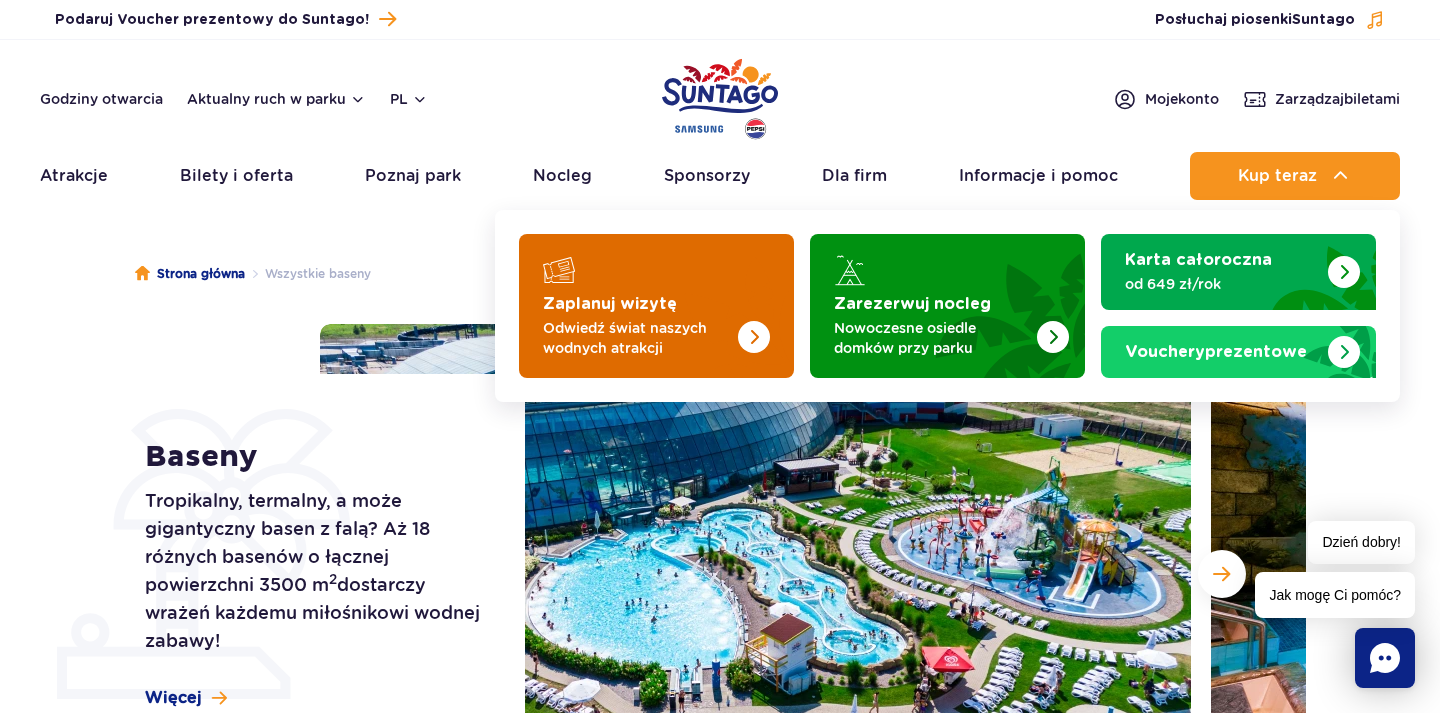 click on "Odwiedź świat naszych wodnych atrakcji" at bounding box center (640, 338) 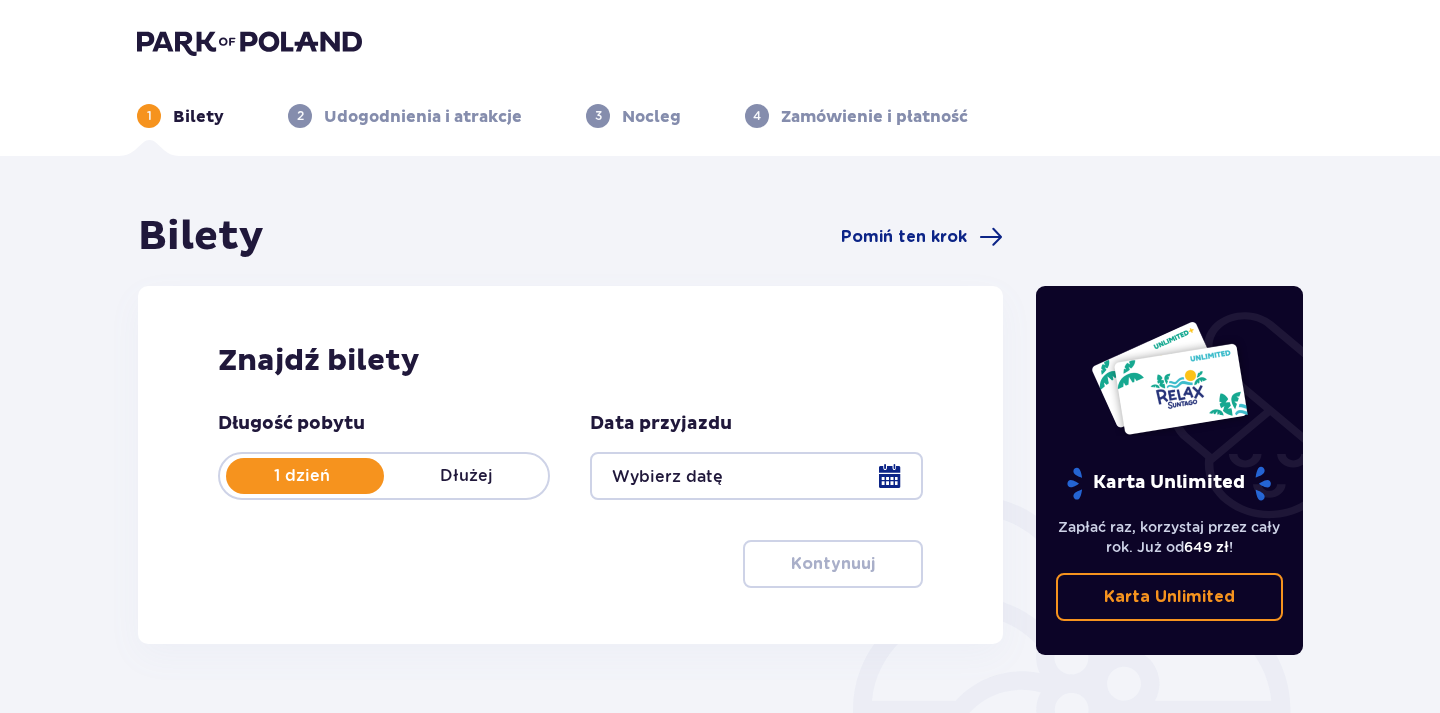 scroll, scrollTop: 102, scrollLeft: 0, axis: vertical 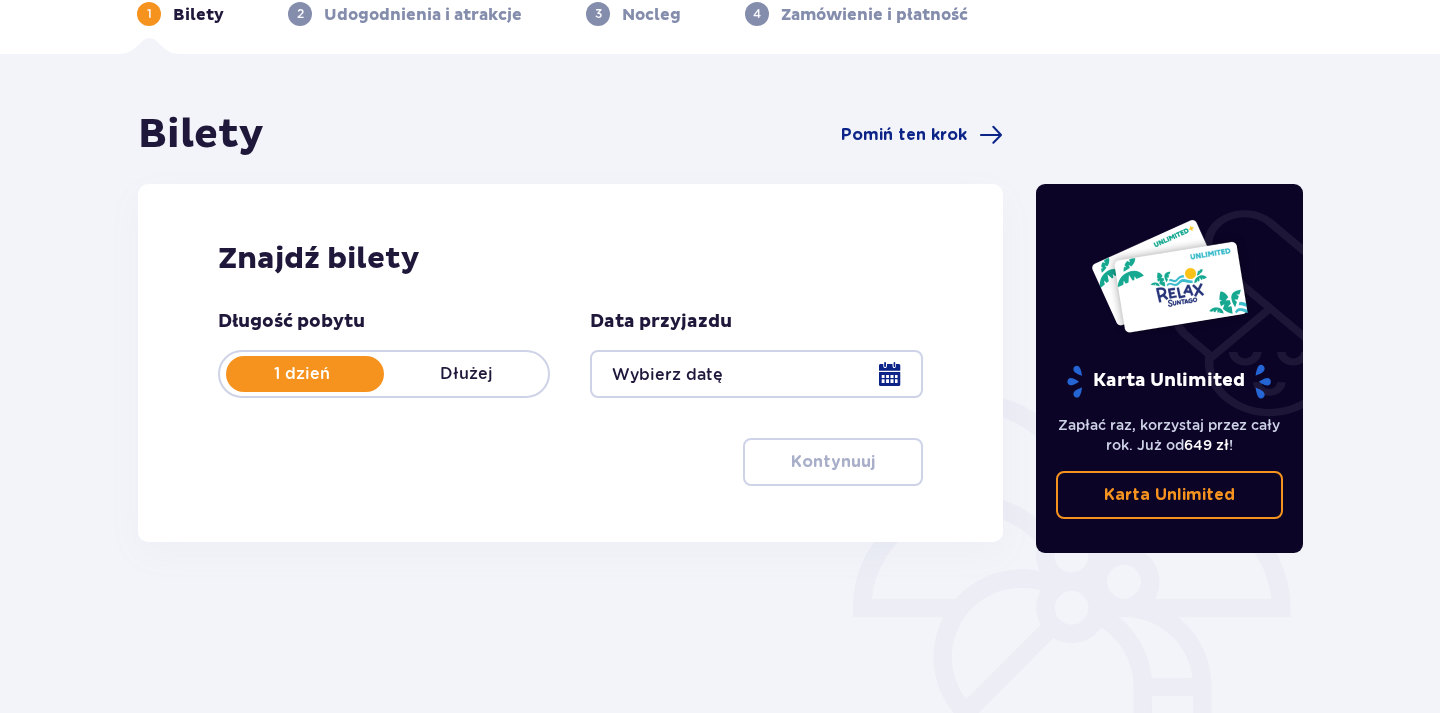 click at bounding box center [756, 374] 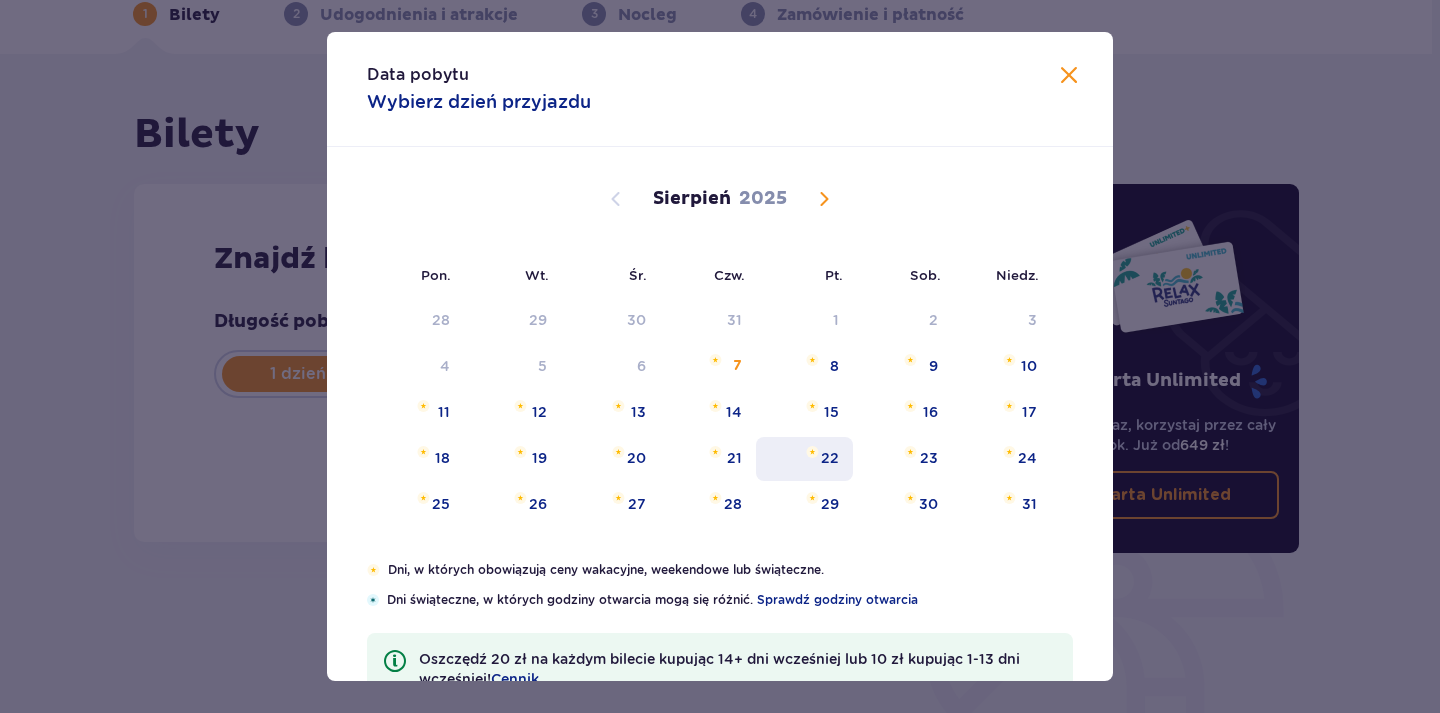 click on "22" at bounding box center [830, 458] 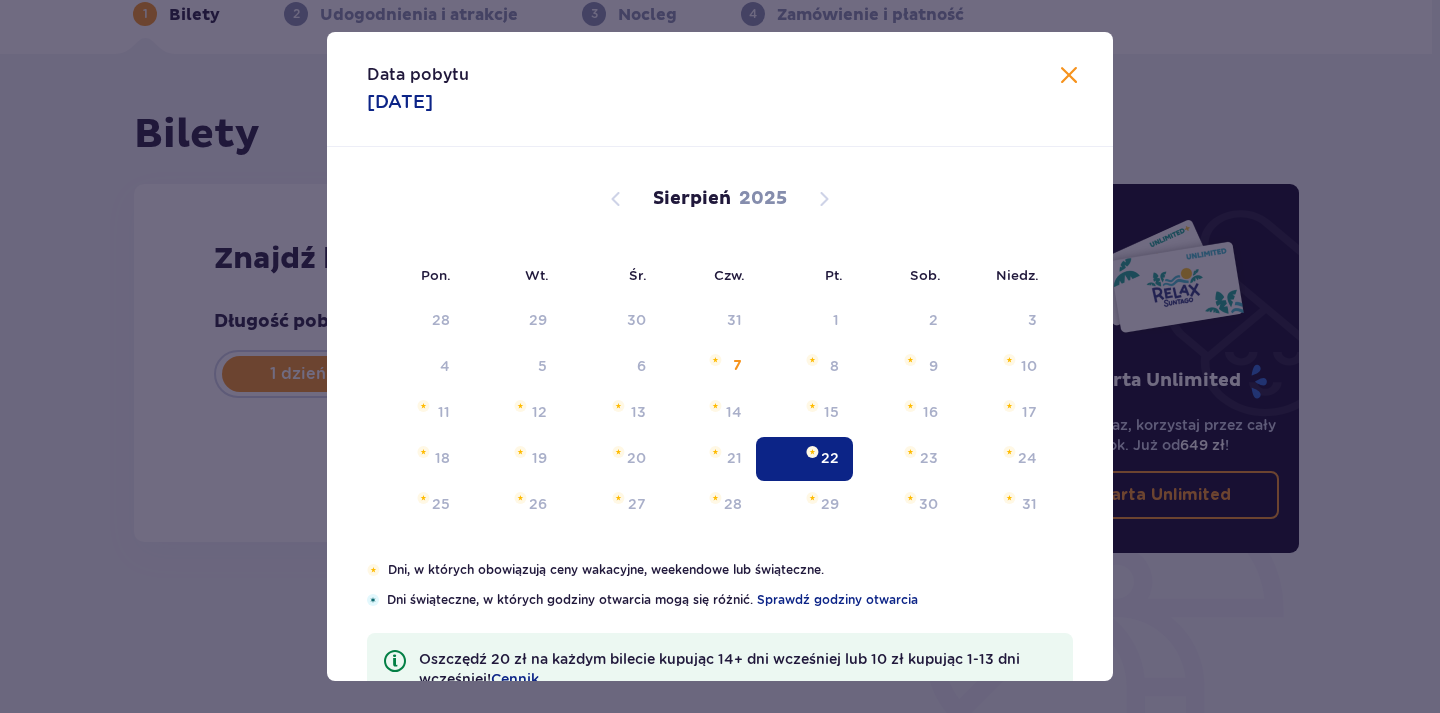 type on "22.08.25" 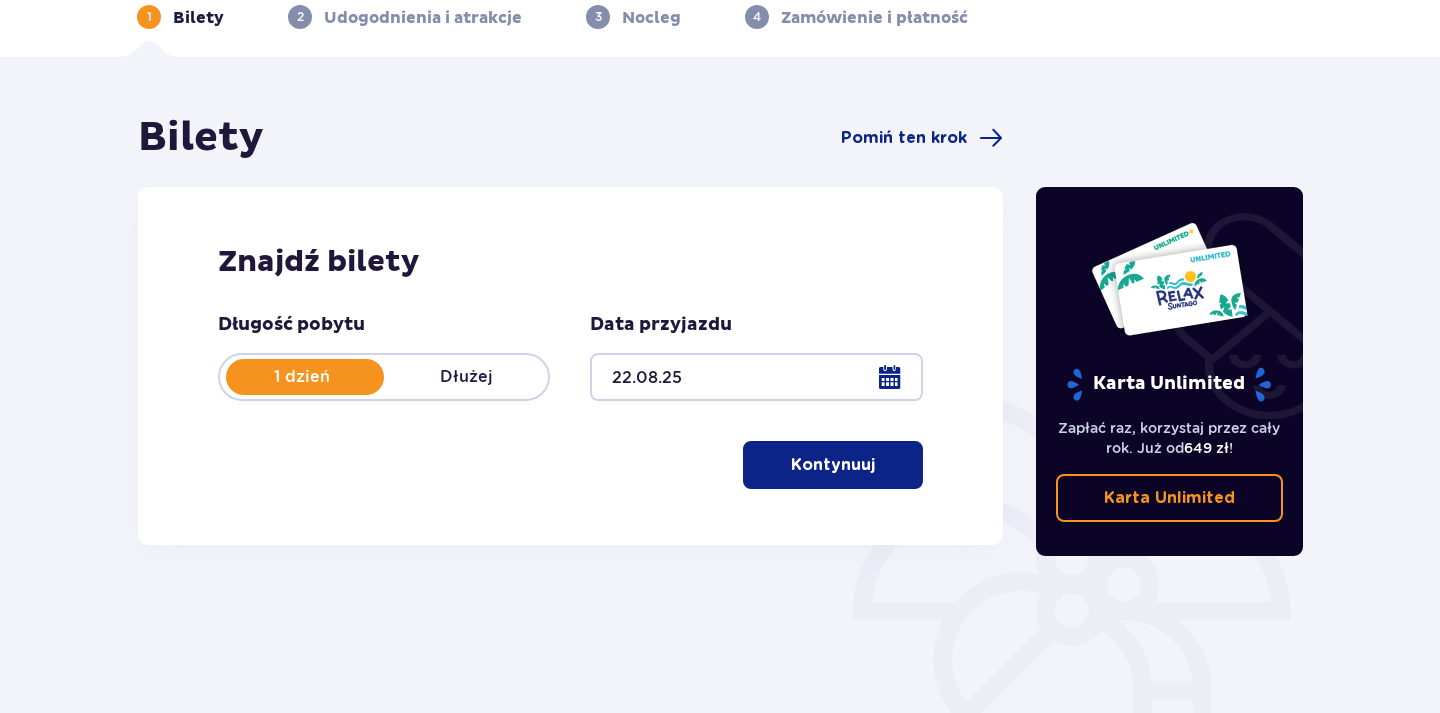 scroll, scrollTop: 0, scrollLeft: 0, axis: both 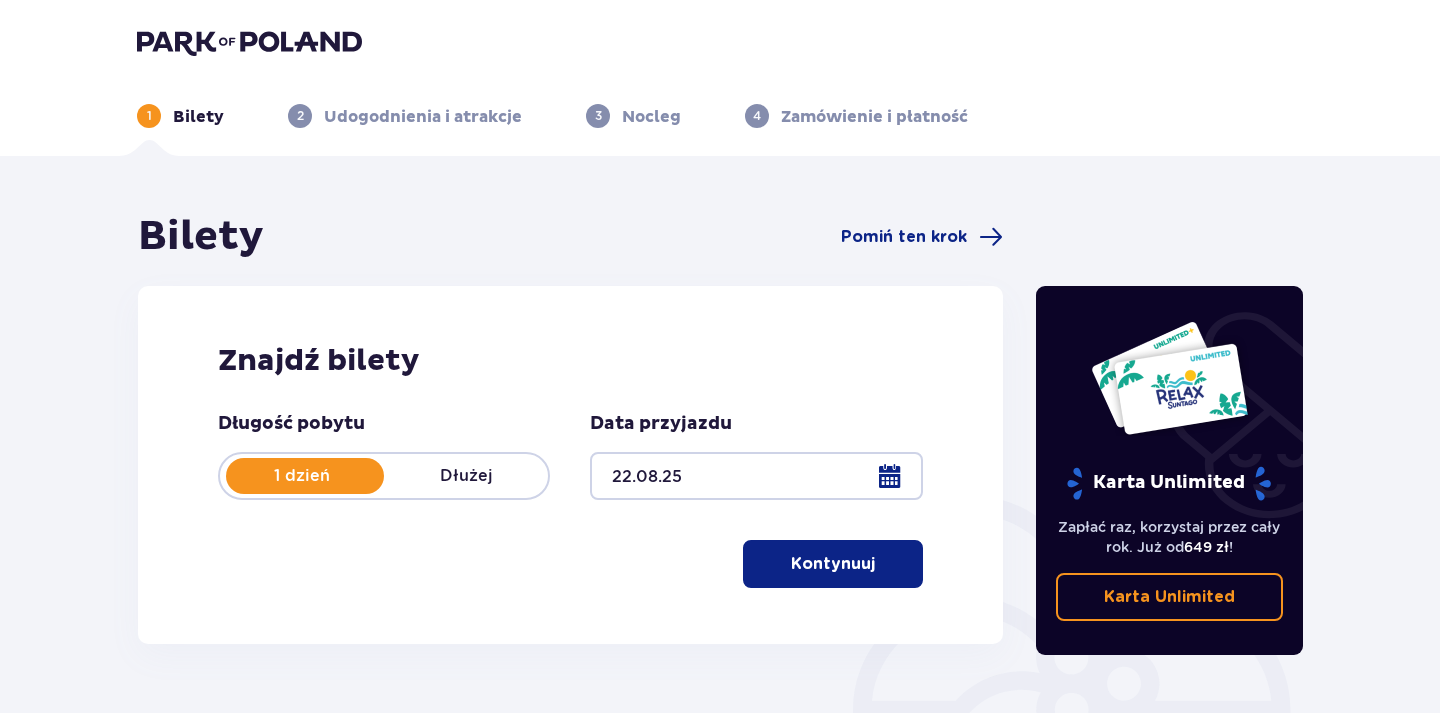 click on "Kontynuuj" at bounding box center [833, 564] 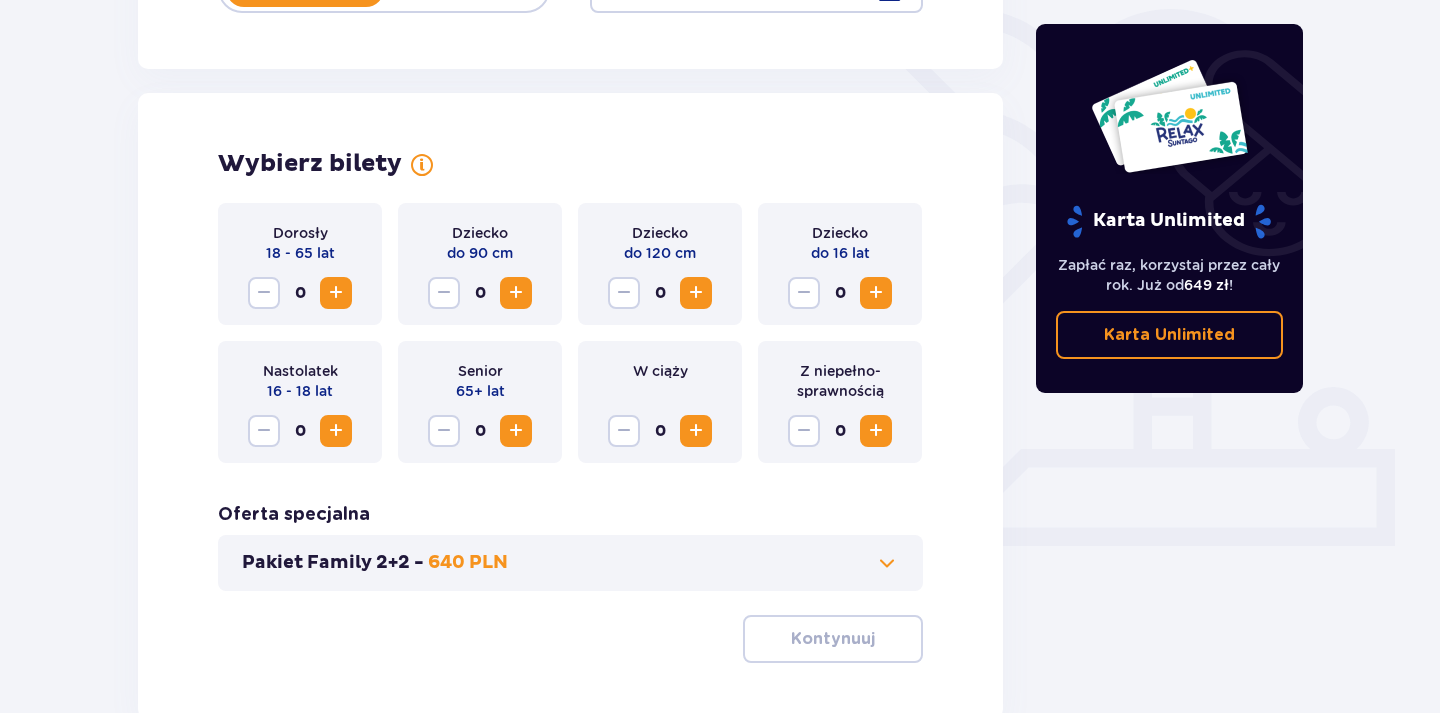 scroll, scrollTop: 556, scrollLeft: 0, axis: vertical 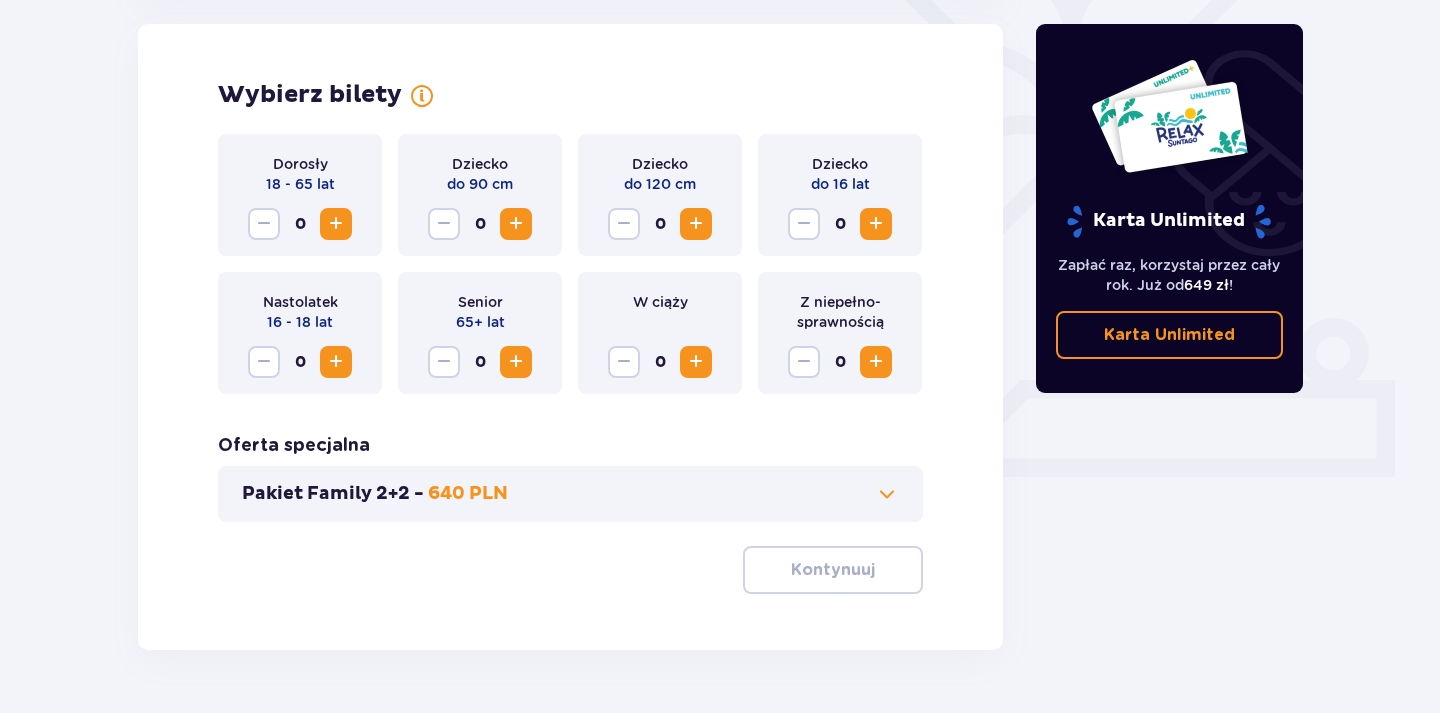 click at bounding box center [336, 224] 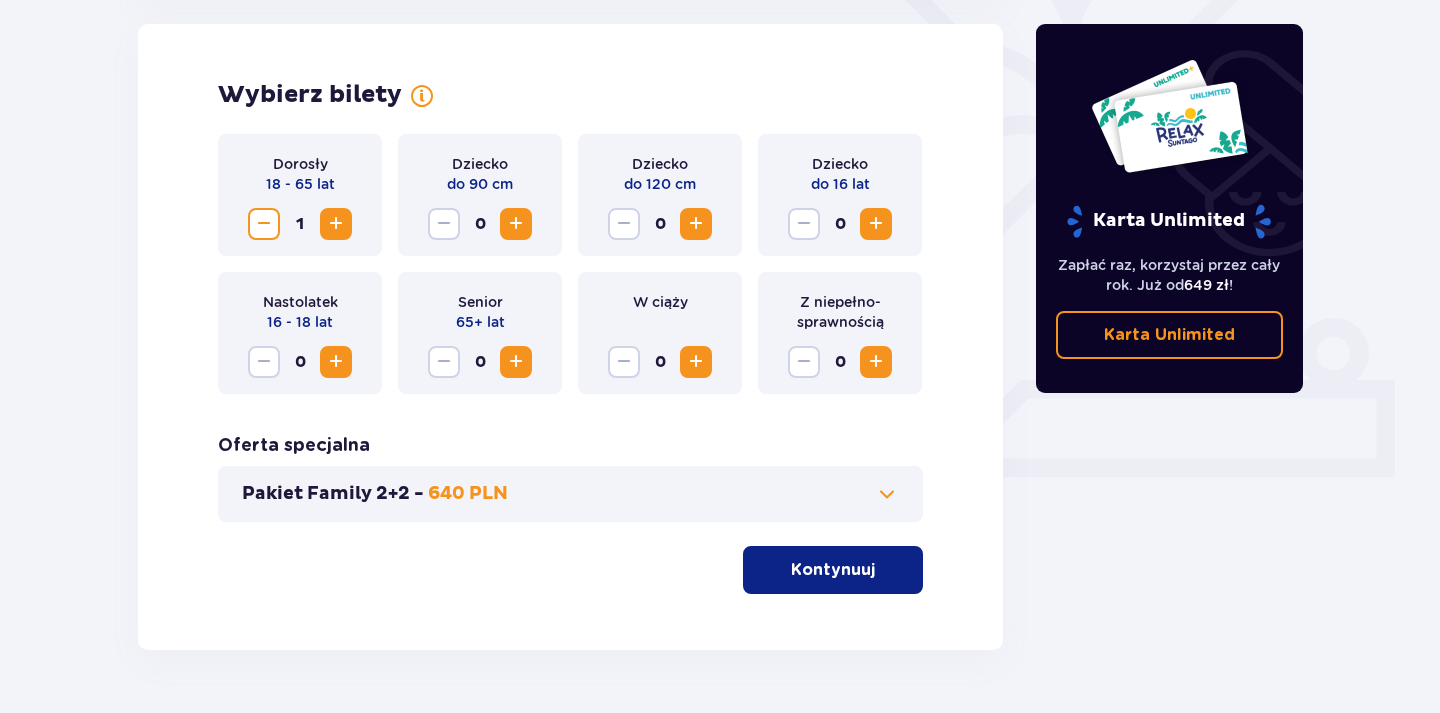 click on "Kontynuuj" at bounding box center (833, 570) 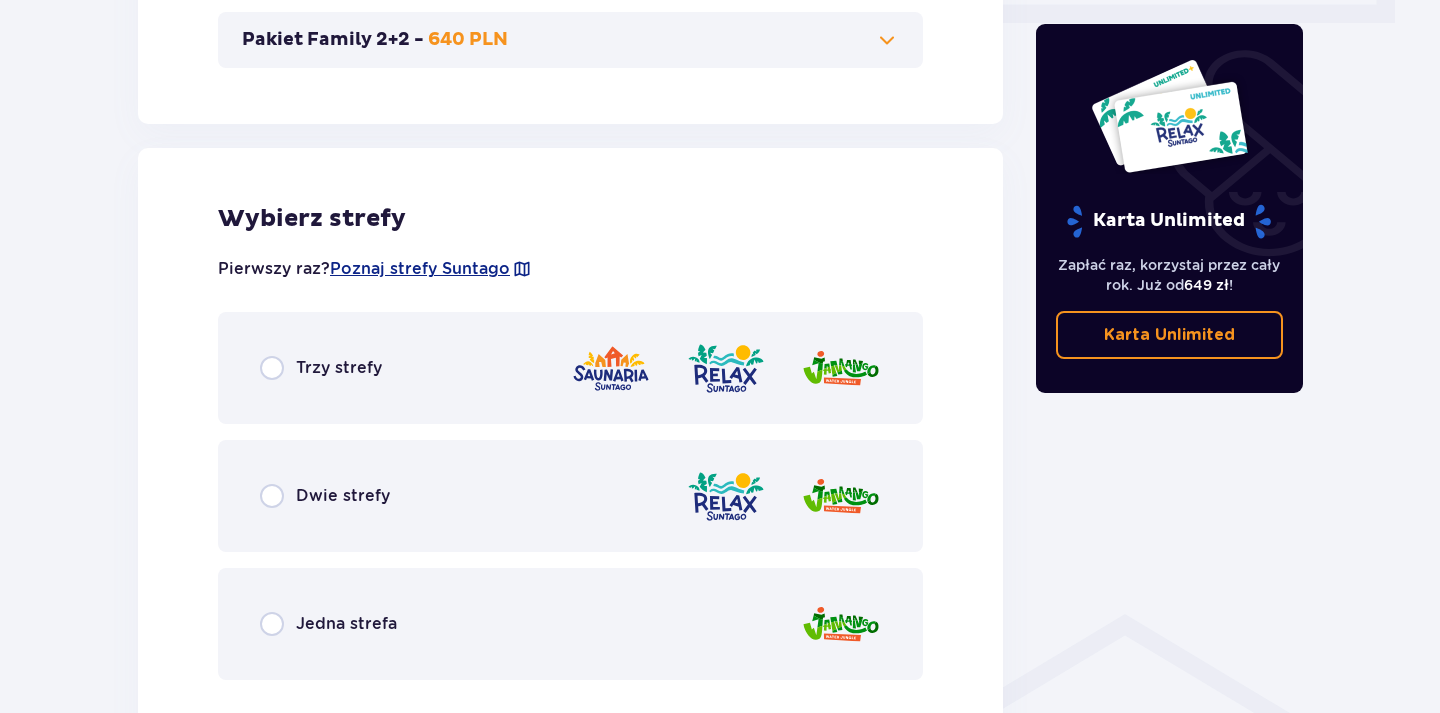 scroll, scrollTop: 1110, scrollLeft: 0, axis: vertical 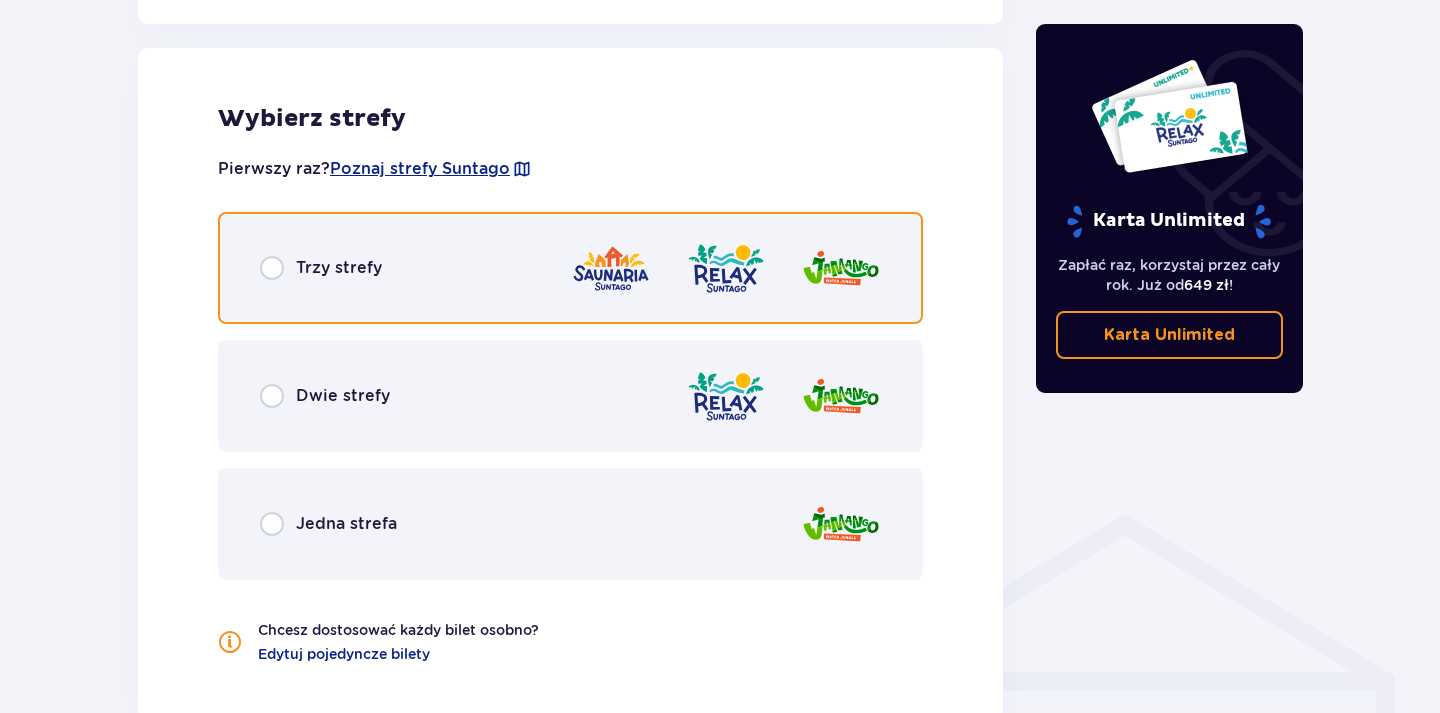 click at bounding box center (272, 268) 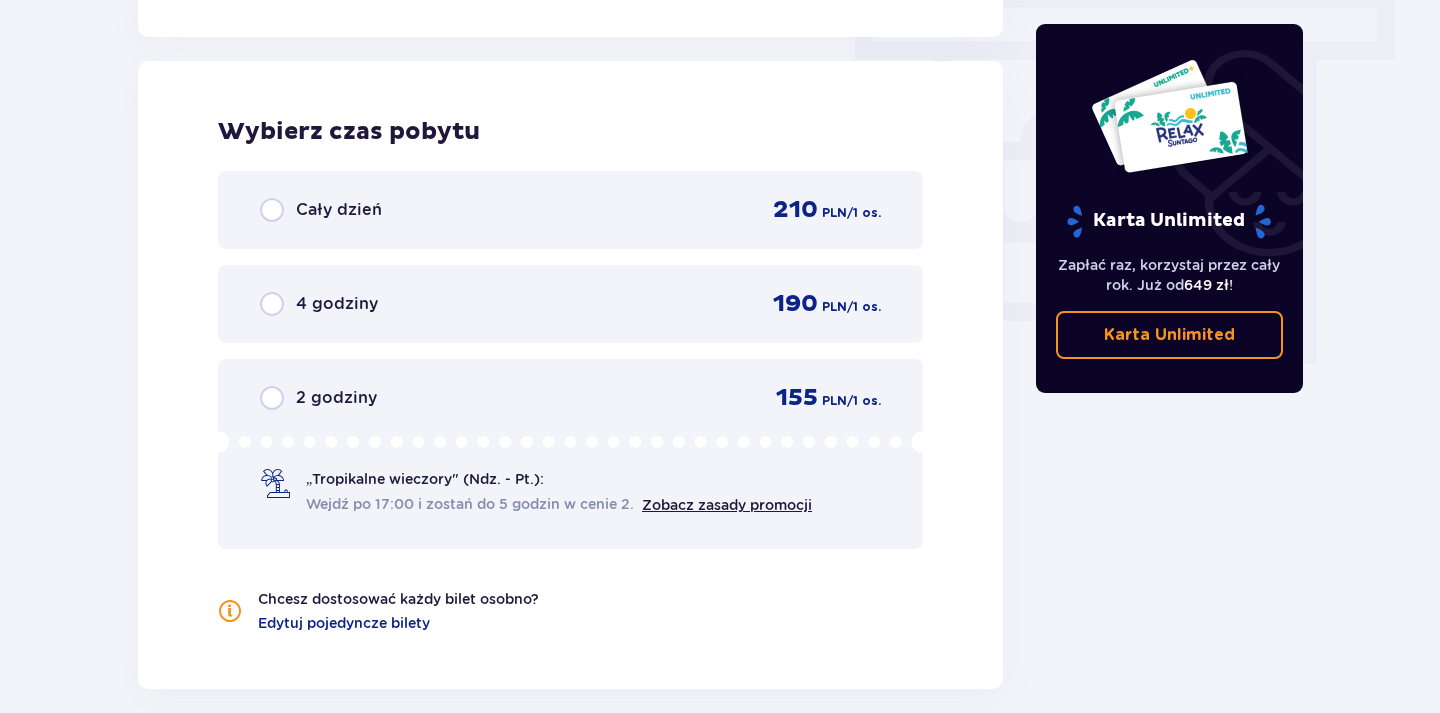 scroll, scrollTop: 1806, scrollLeft: 0, axis: vertical 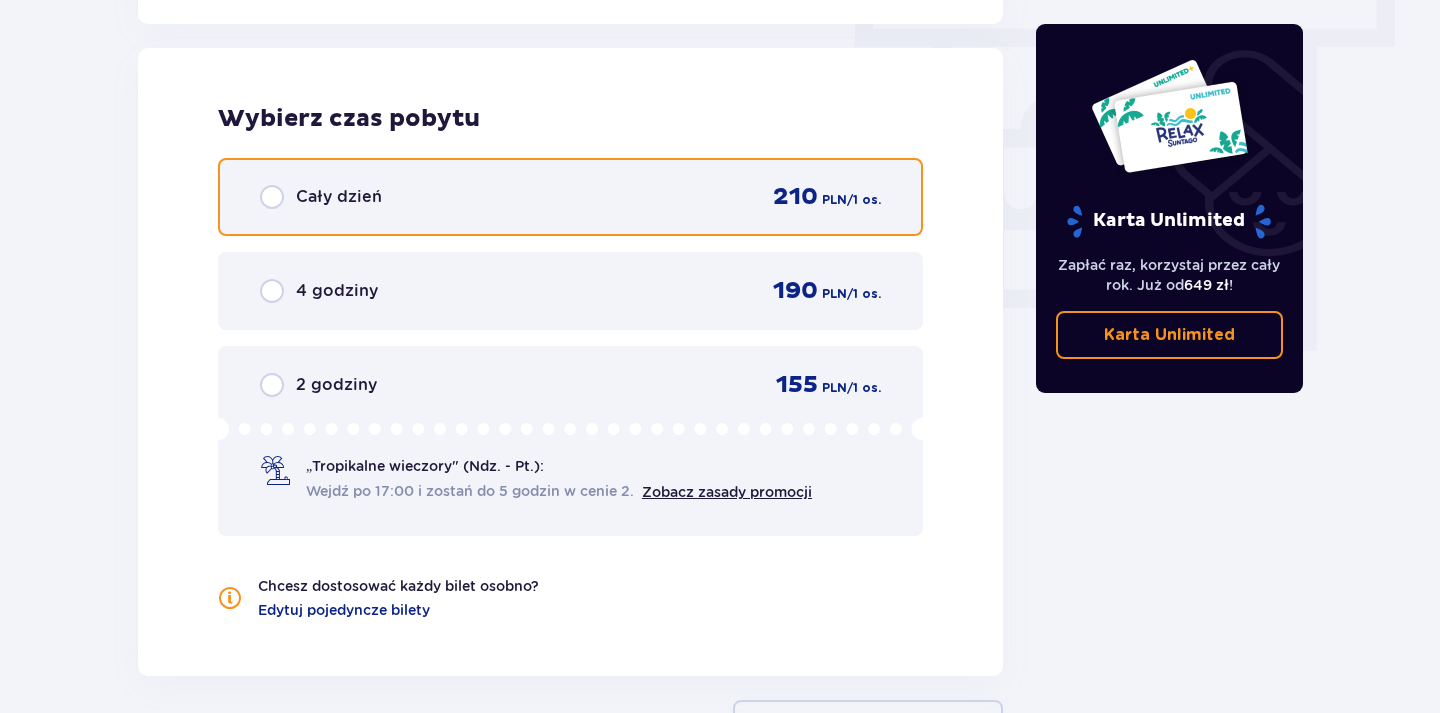 drag, startPoint x: 272, startPoint y: 190, endPoint x: 263, endPoint y: 199, distance: 12.727922 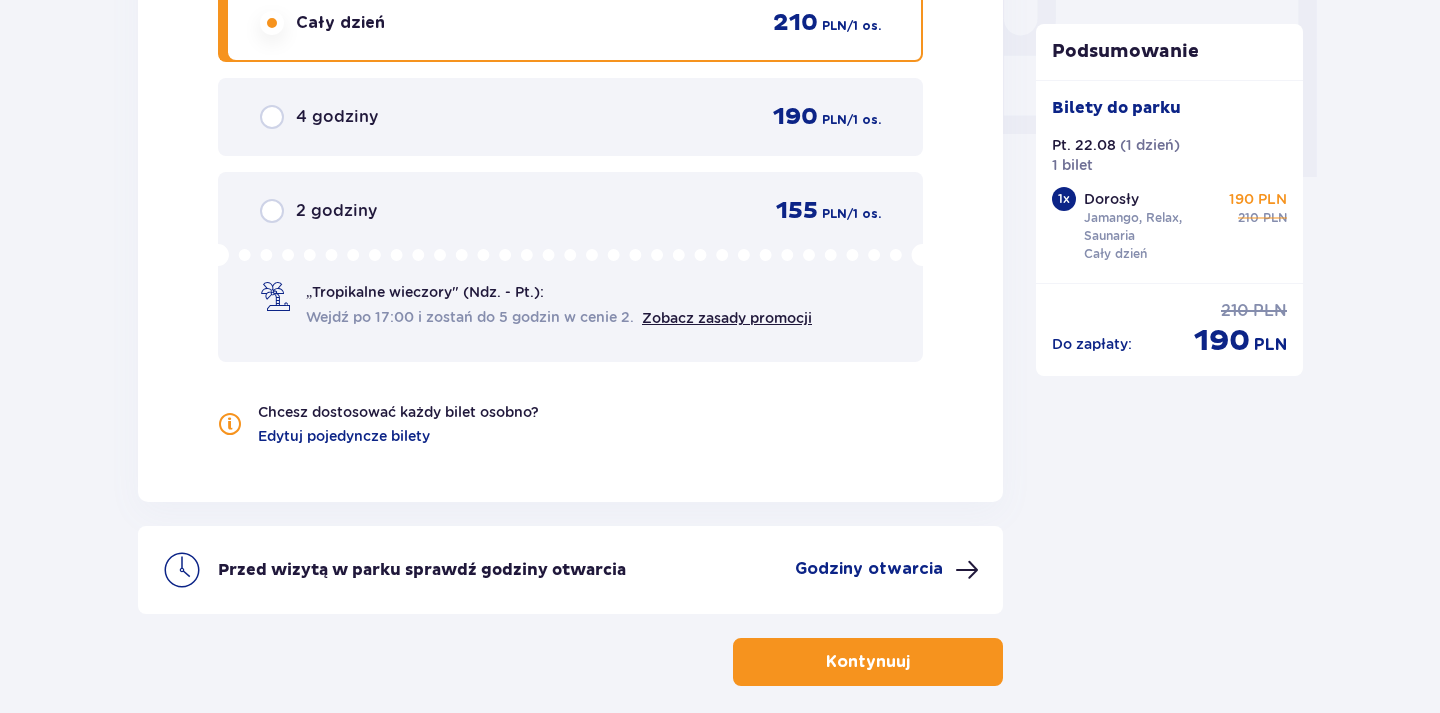 scroll, scrollTop: 2073, scrollLeft: 0, axis: vertical 